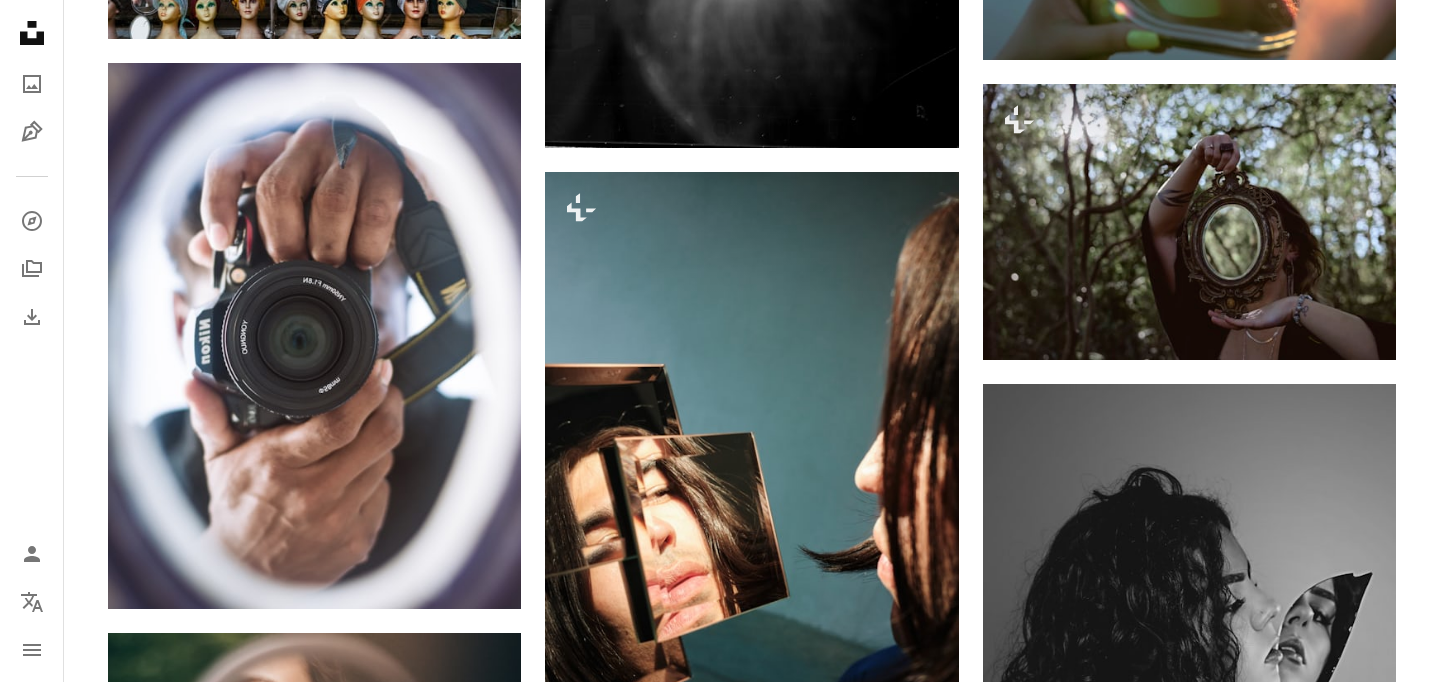 scroll, scrollTop: 1303, scrollLeft: 0, axis: vertical 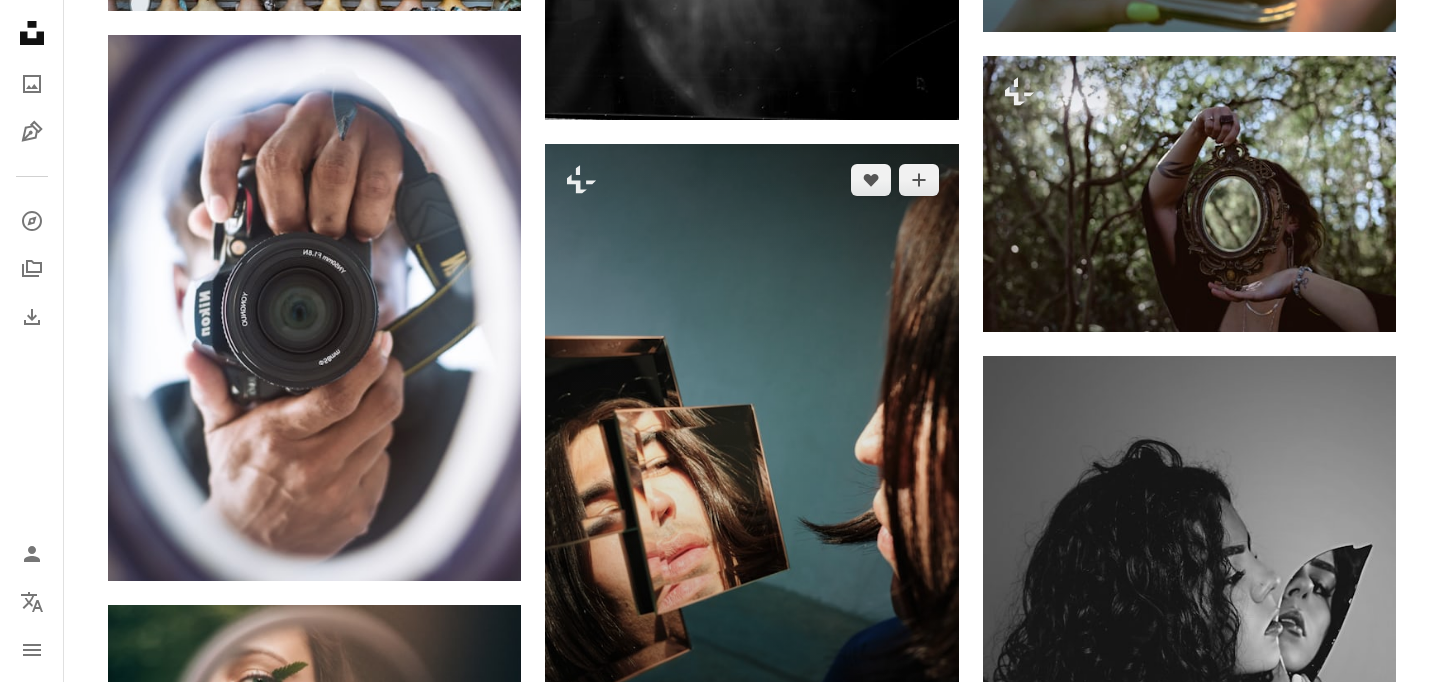 click on "A lock Télécharger" at bounding box center [882, 728] 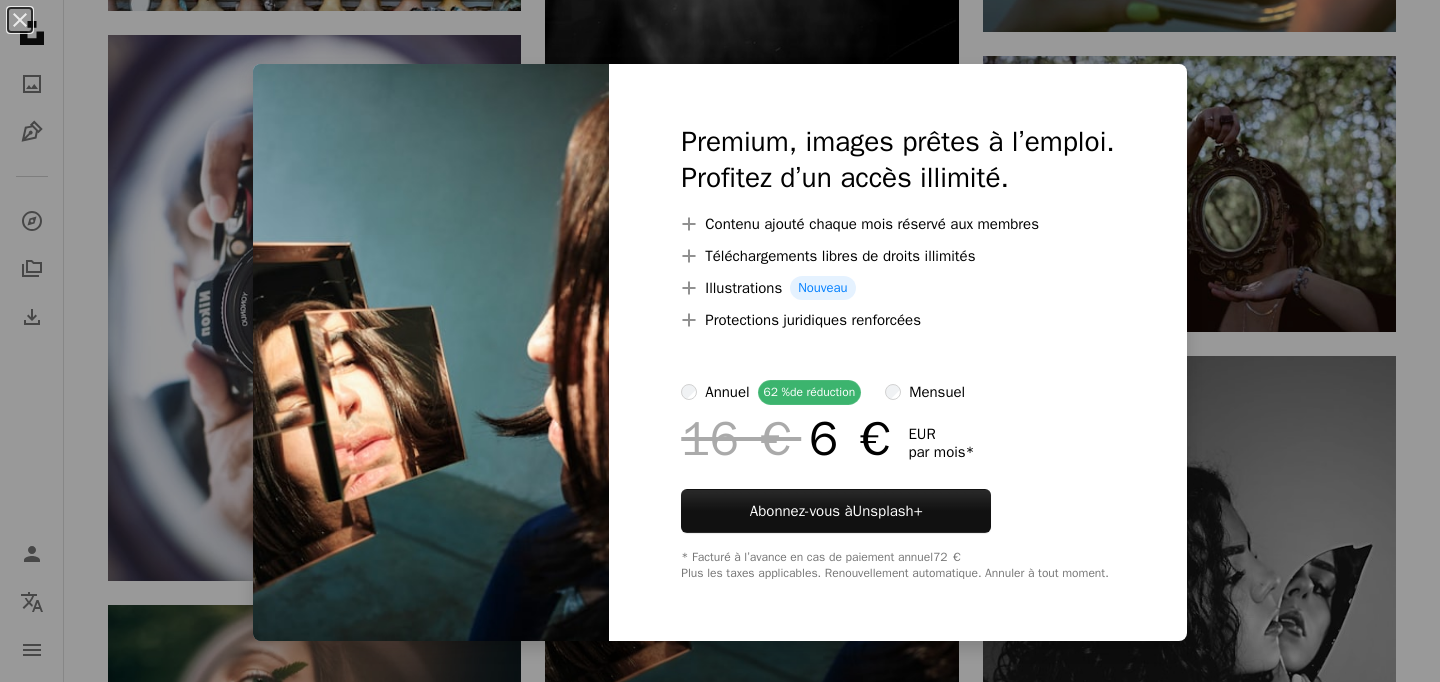 click on "An X shape Premium, images prêtes à l’emploi. Profitez d’un accès illimité. A plus sign Contenu ajouté chaque mois réservé aux membres A plus sign Téléchargements libres de droits illimités A plus sign Illustrations  Nouveau A plus sign Protections juridiques renforcées annuel 62 %  de réduction mensuel 16 €   6 € EUR par mois * Abonnez-vous à  Unsplash+ * Facturé à l’avance en cas de paiement annuel  72 € Plus les taxes applicables. Renouvellement automatique. Annuler à tout moment." at bounding box center [720, 341] 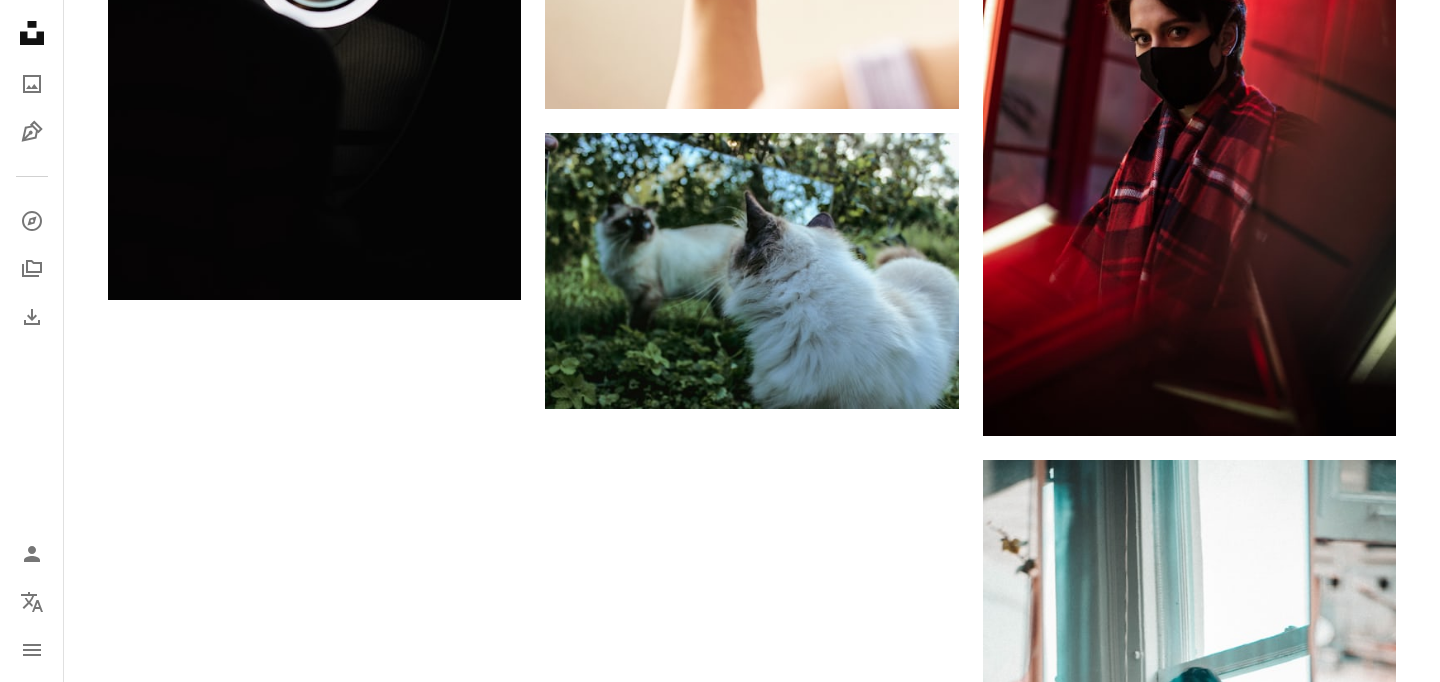 scroll, scrollTop: 3433, scrollLeft: 0, axis: vertical 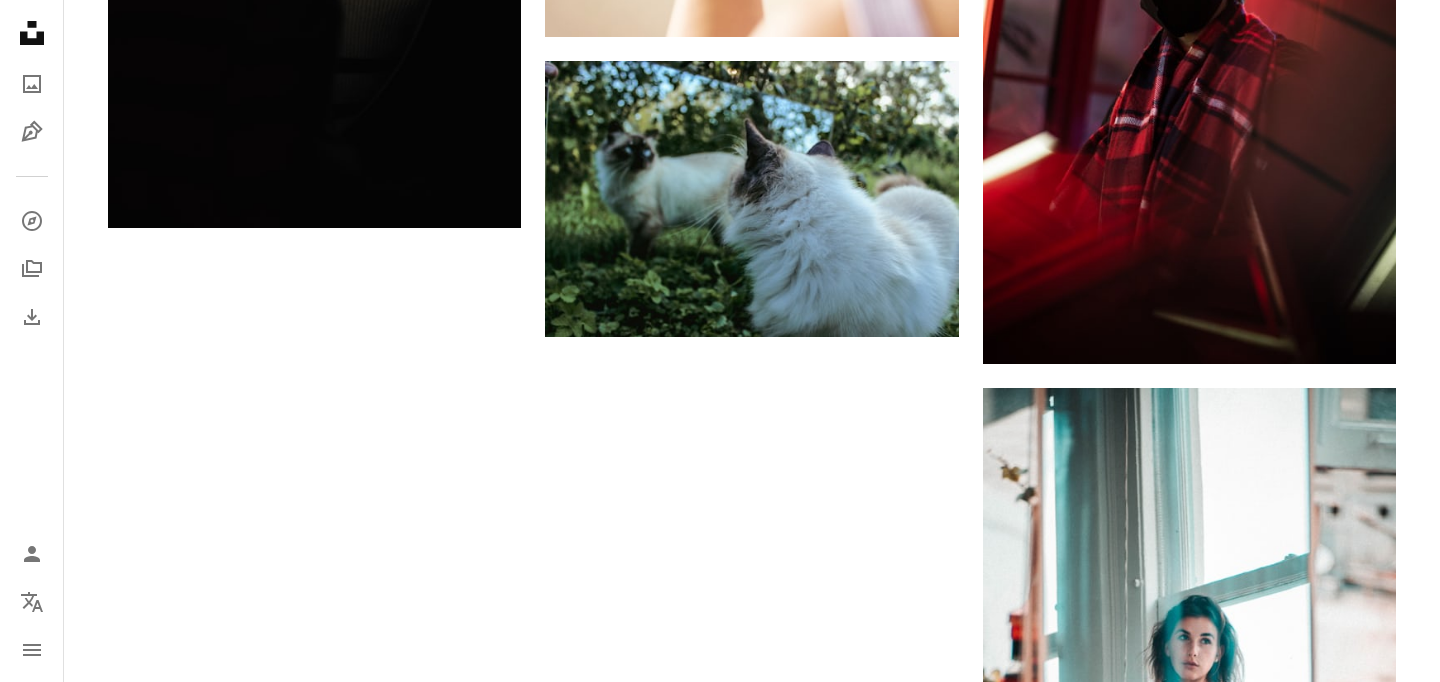 click on "Plus de résultats" at bounding box center (752, 1088) 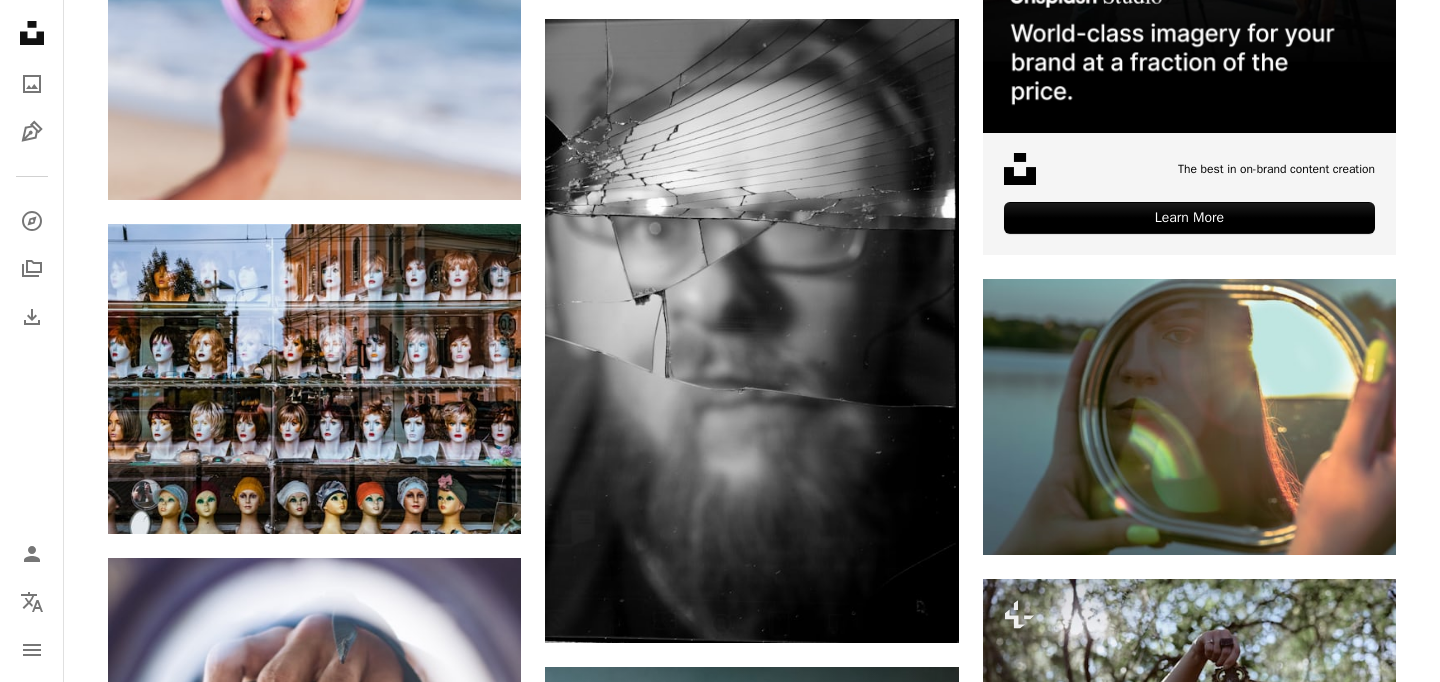 scroll, scrollTop: 0, scrollLeft: 0, axis: both 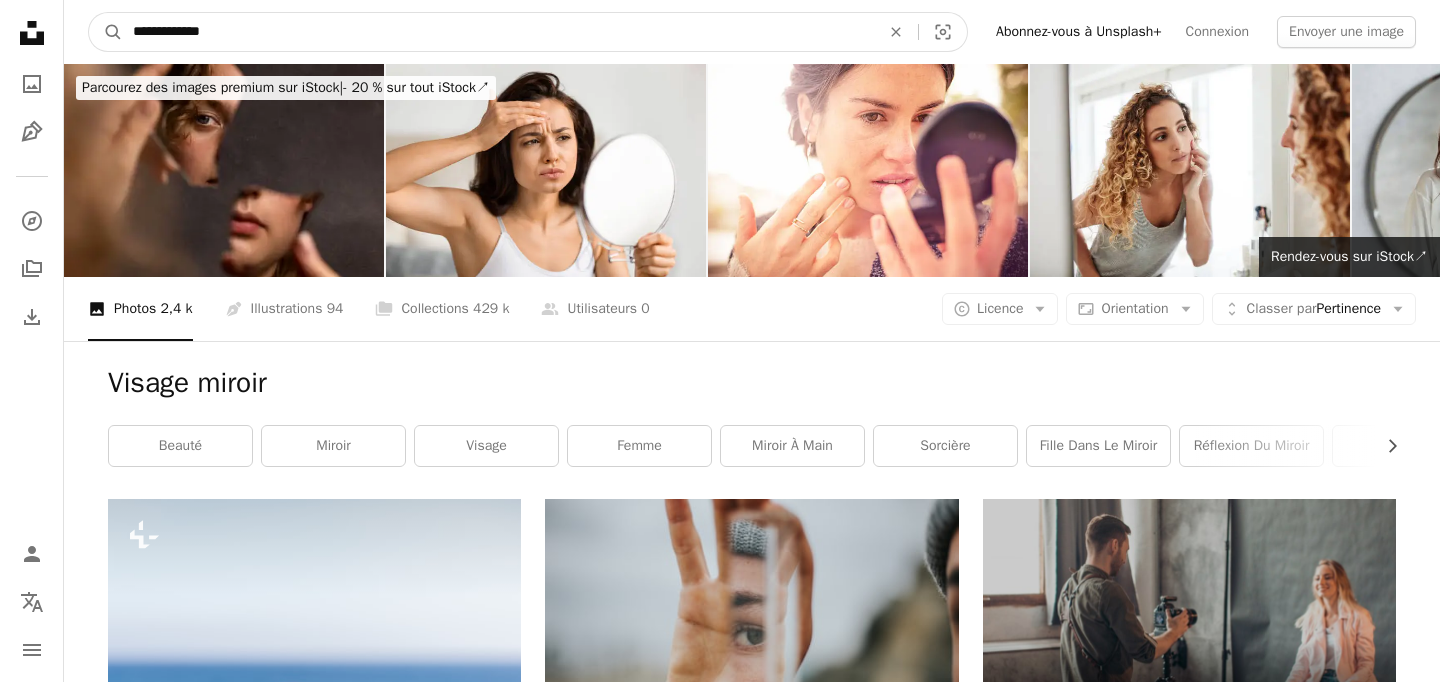 drag, startPoint x: 406, startPoint y: 38, endPoint x: 0, endPoint y: -7, distance: 408.48624 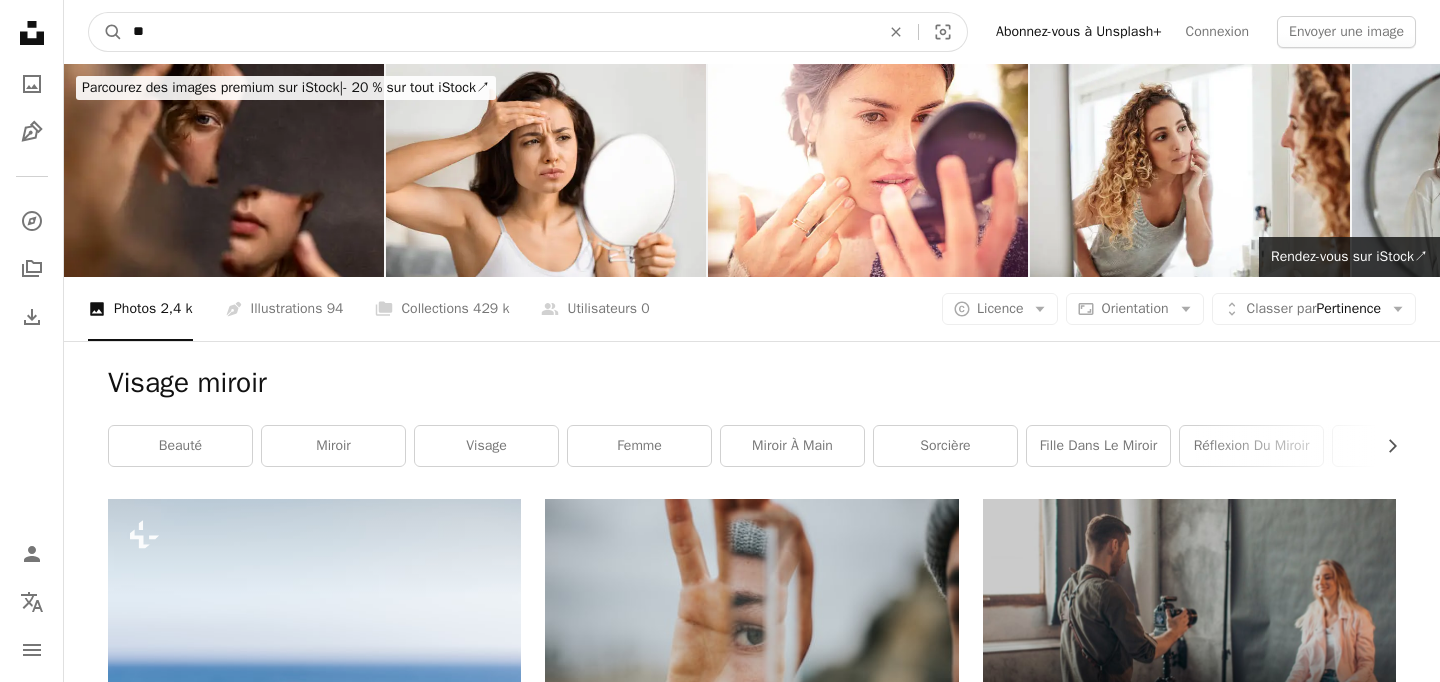 type on "*" 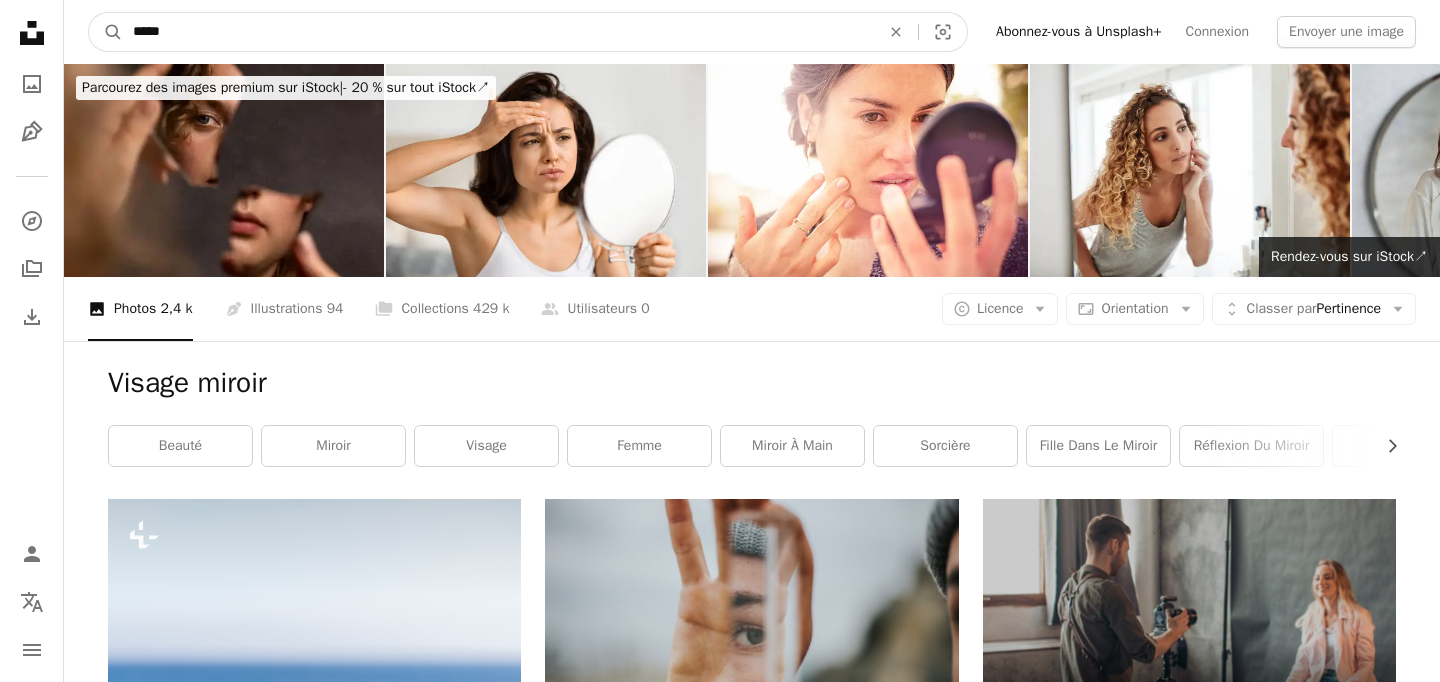 type on "******" 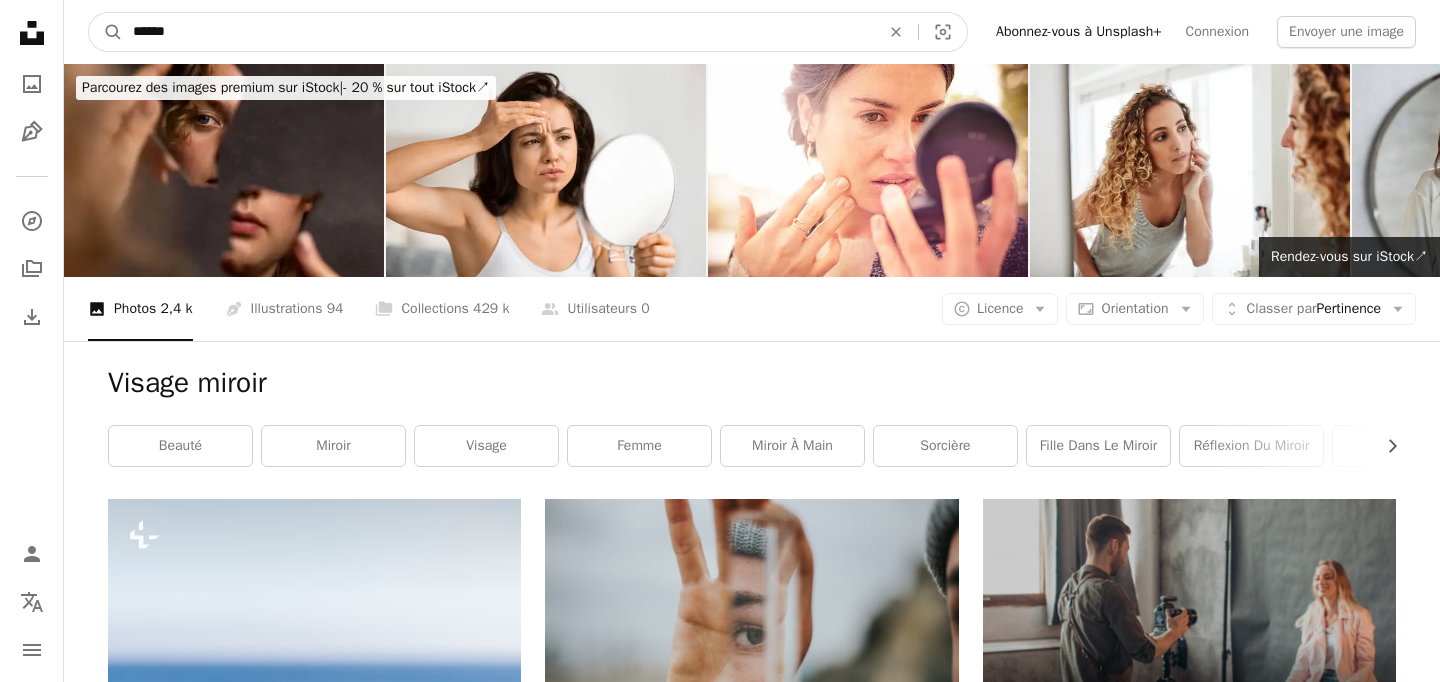 click on "A magnifying glass" at bounding box center [106, 32] 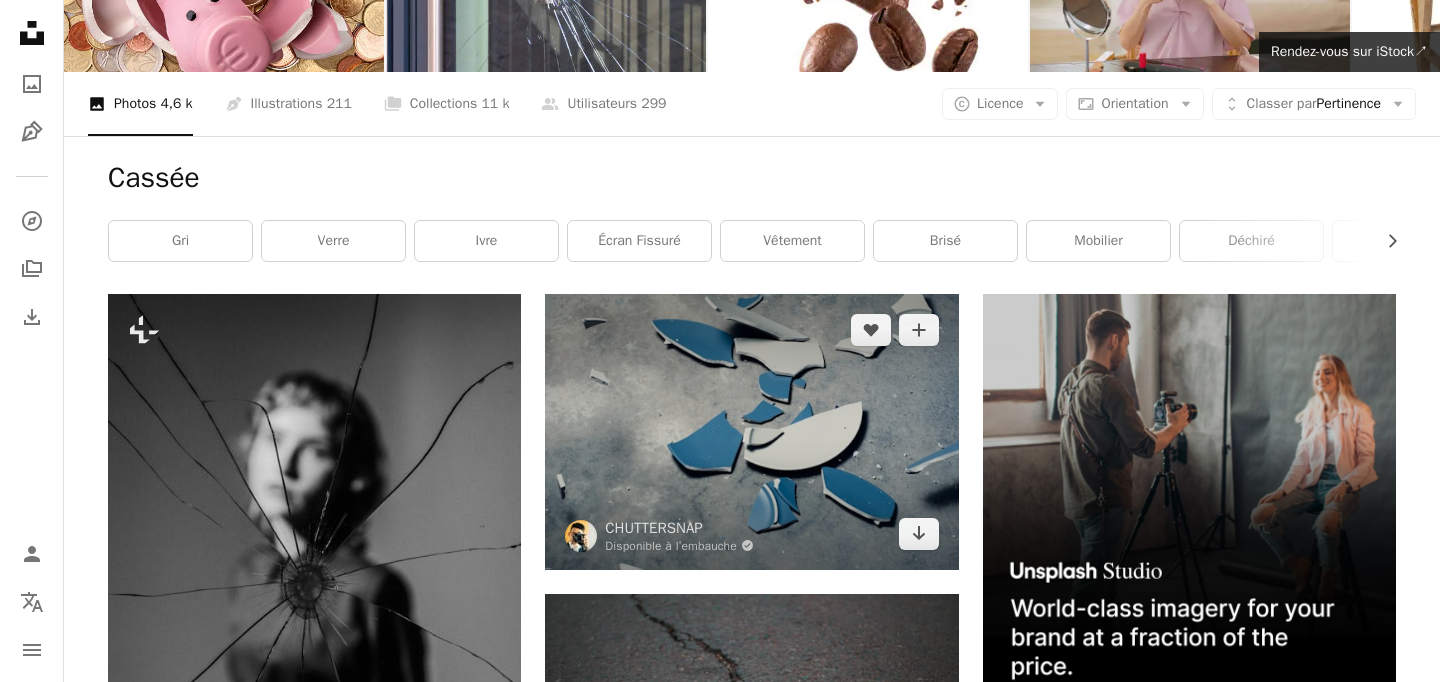 scroll, scrollTop: 215, scrollLeft: 0, axis: vertical 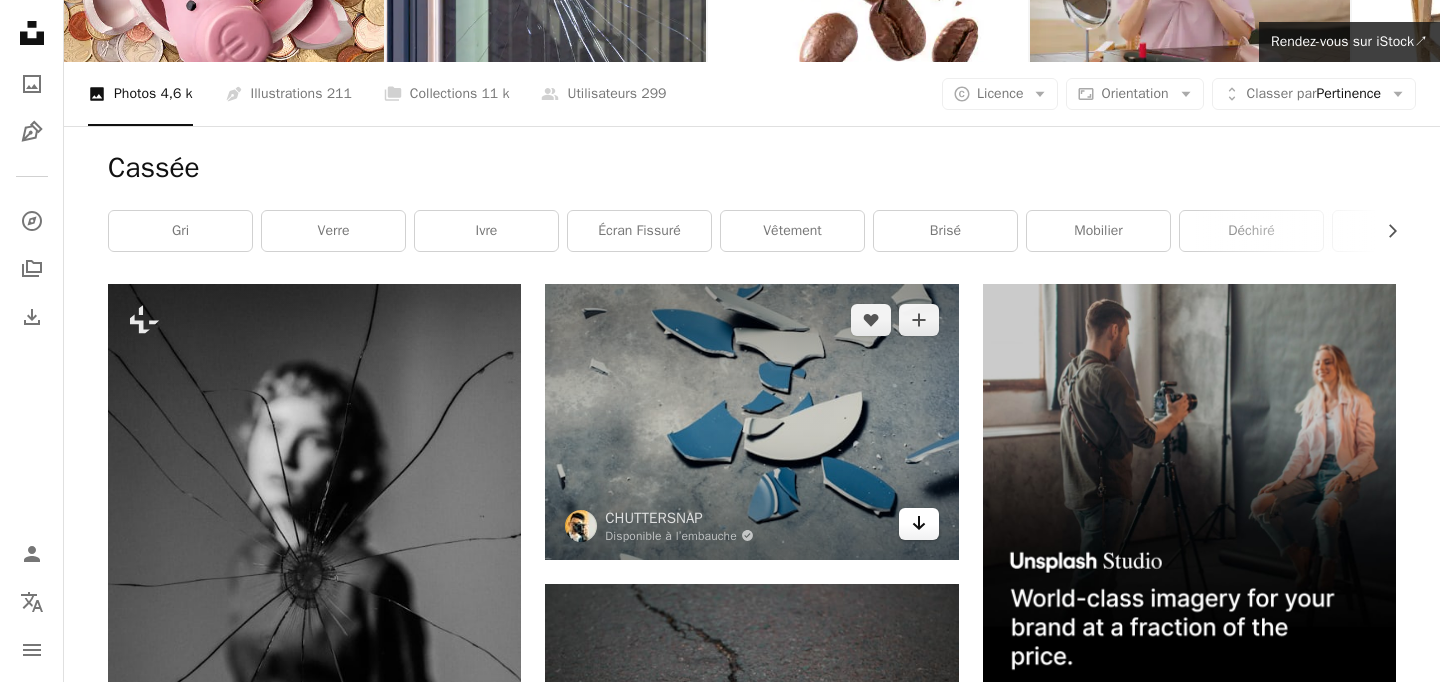 click on "Arrow pointing down" 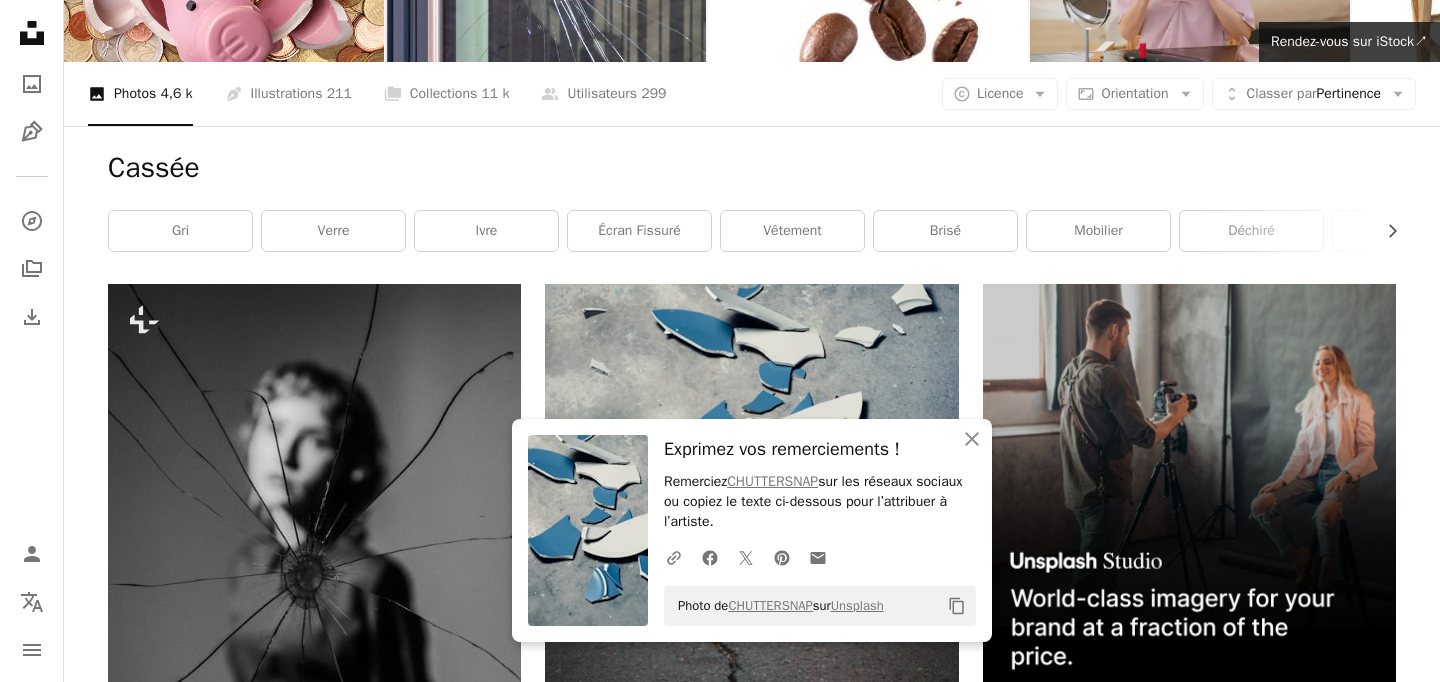 click at bounding box center (1189, 1299) 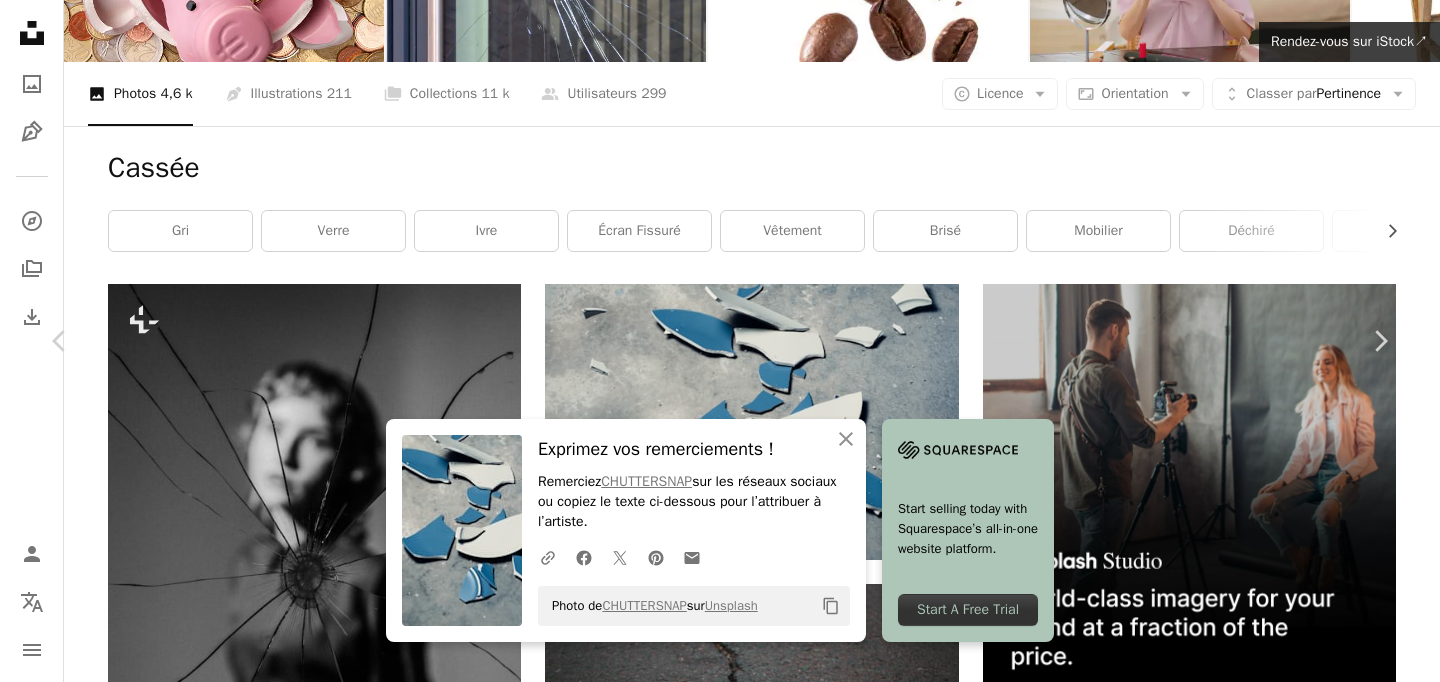 click on "Zoom in" at bounding box center (712, 5105) 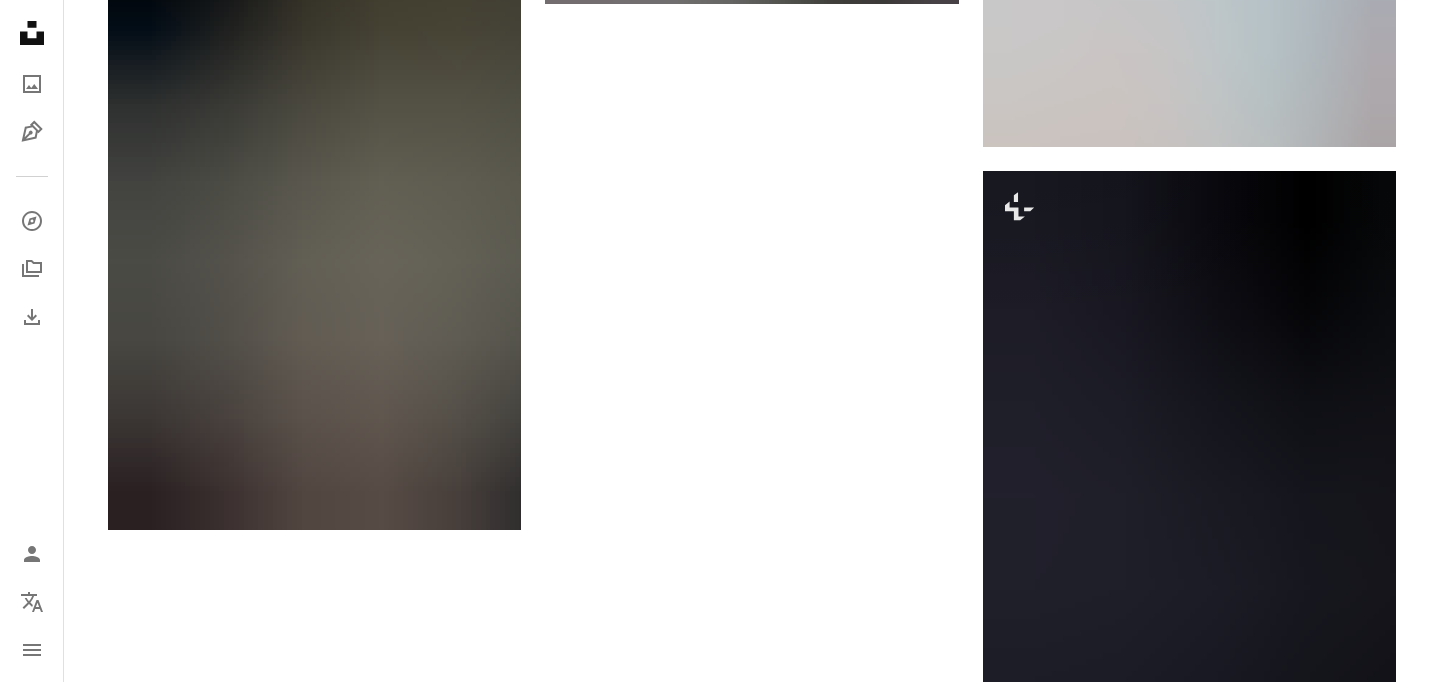 scroll, scrollTop: 3118, scrollLeft: 0, axis: vertical 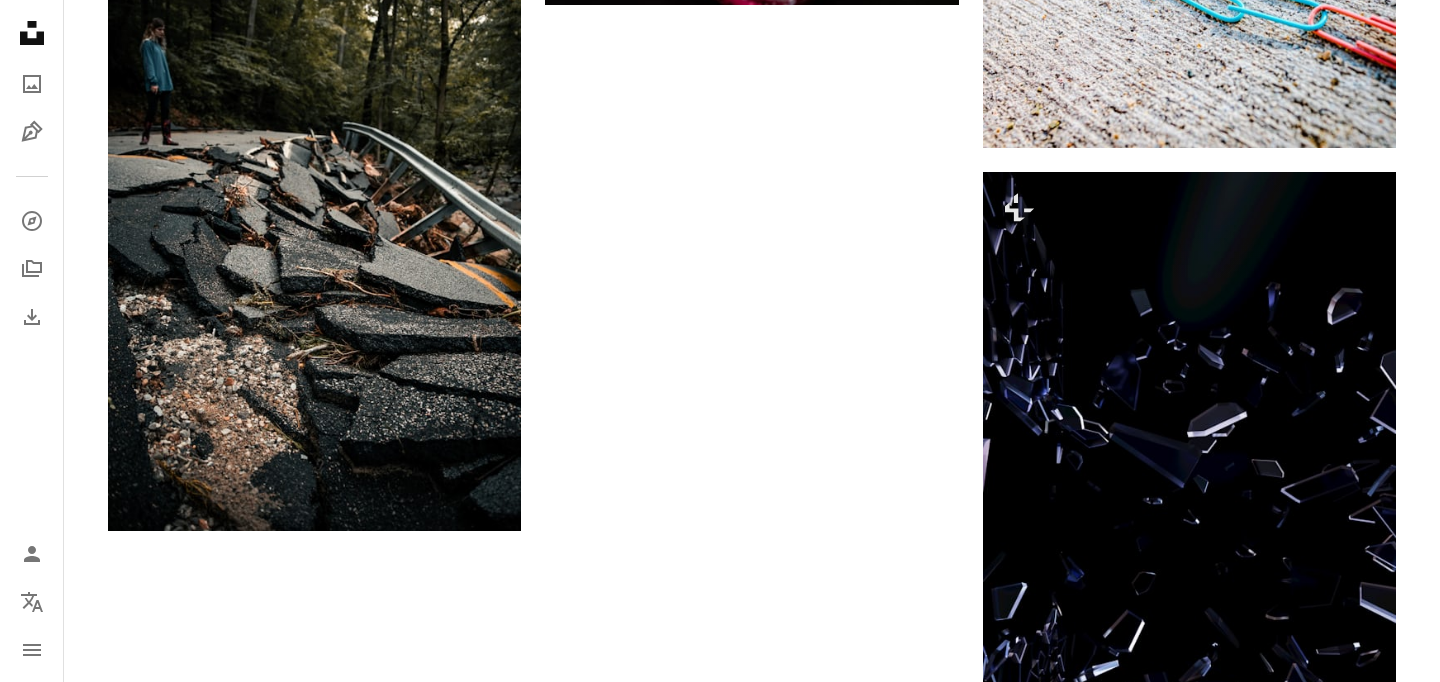 click on "Plus de résultats" at bounding box center (752, 987) 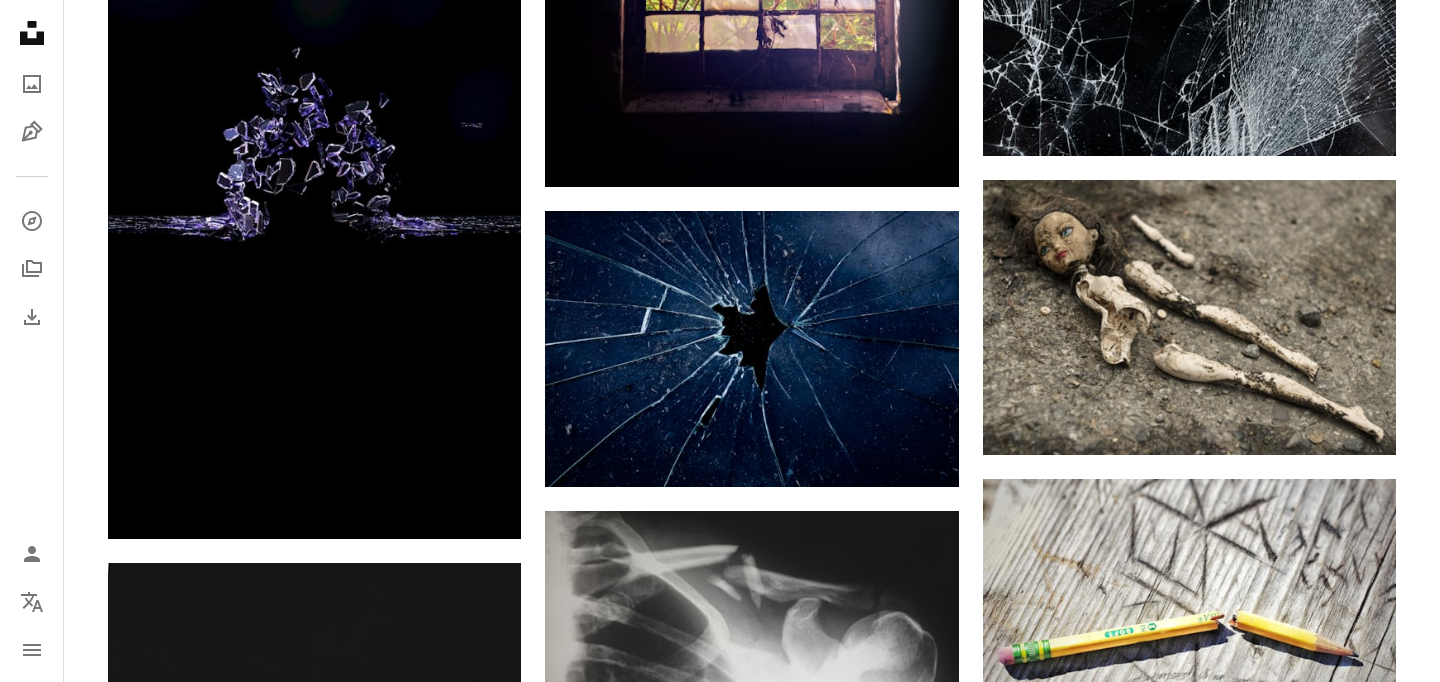 scroll, scrollTop: 4467, scrollLeft: 0, axis: vertical 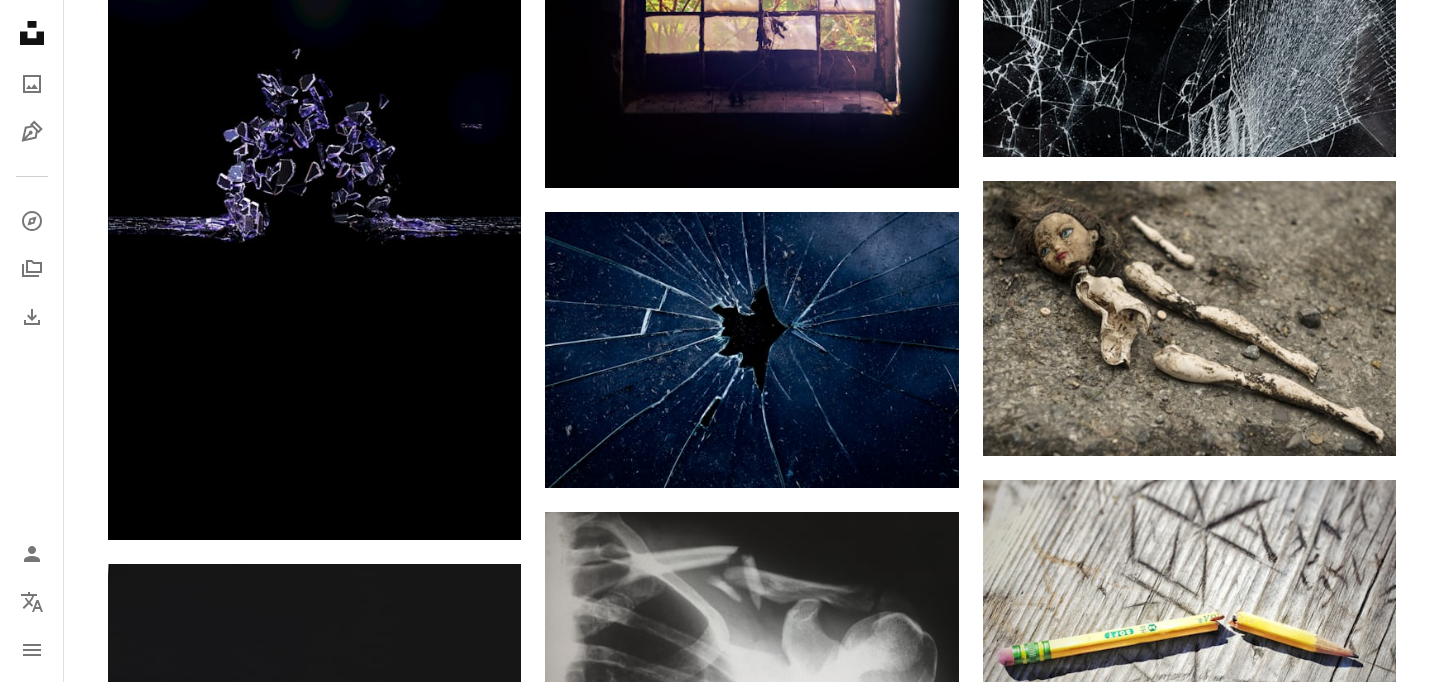 click on "Arrow pointing down" 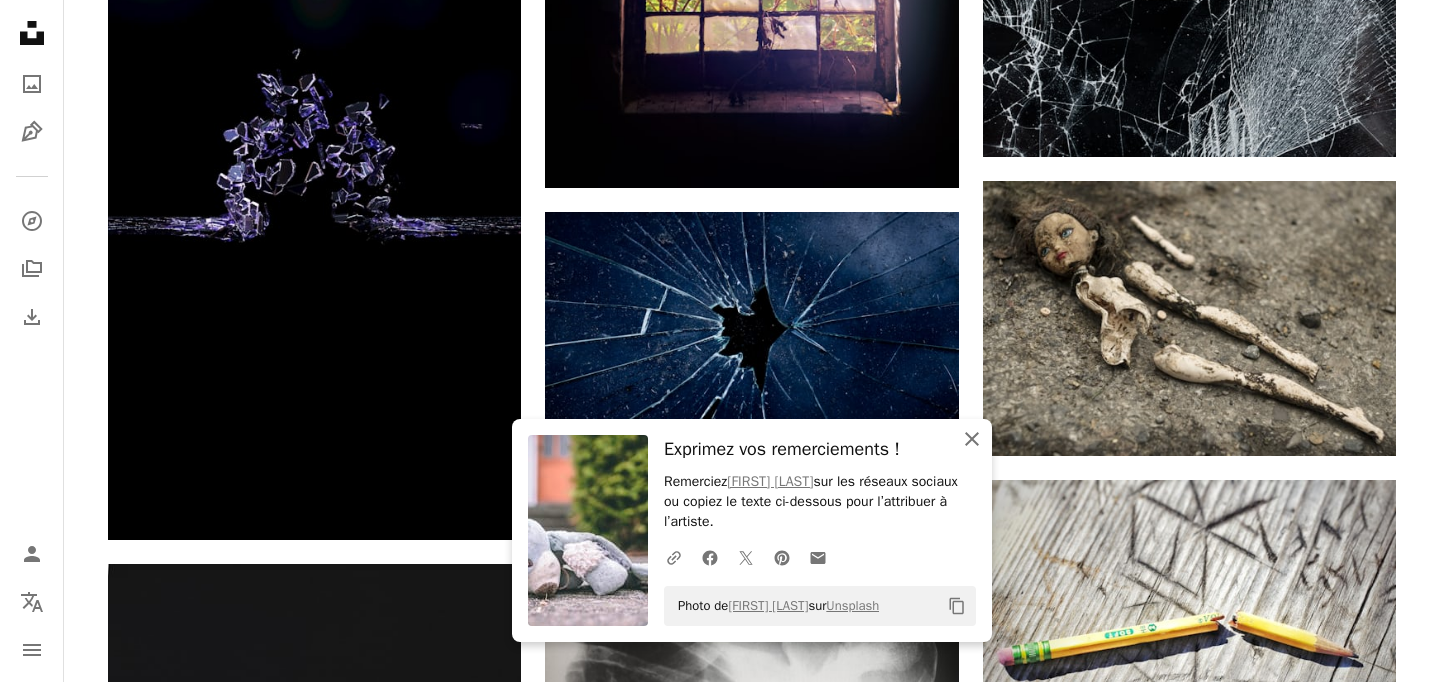 click on "An X shape" 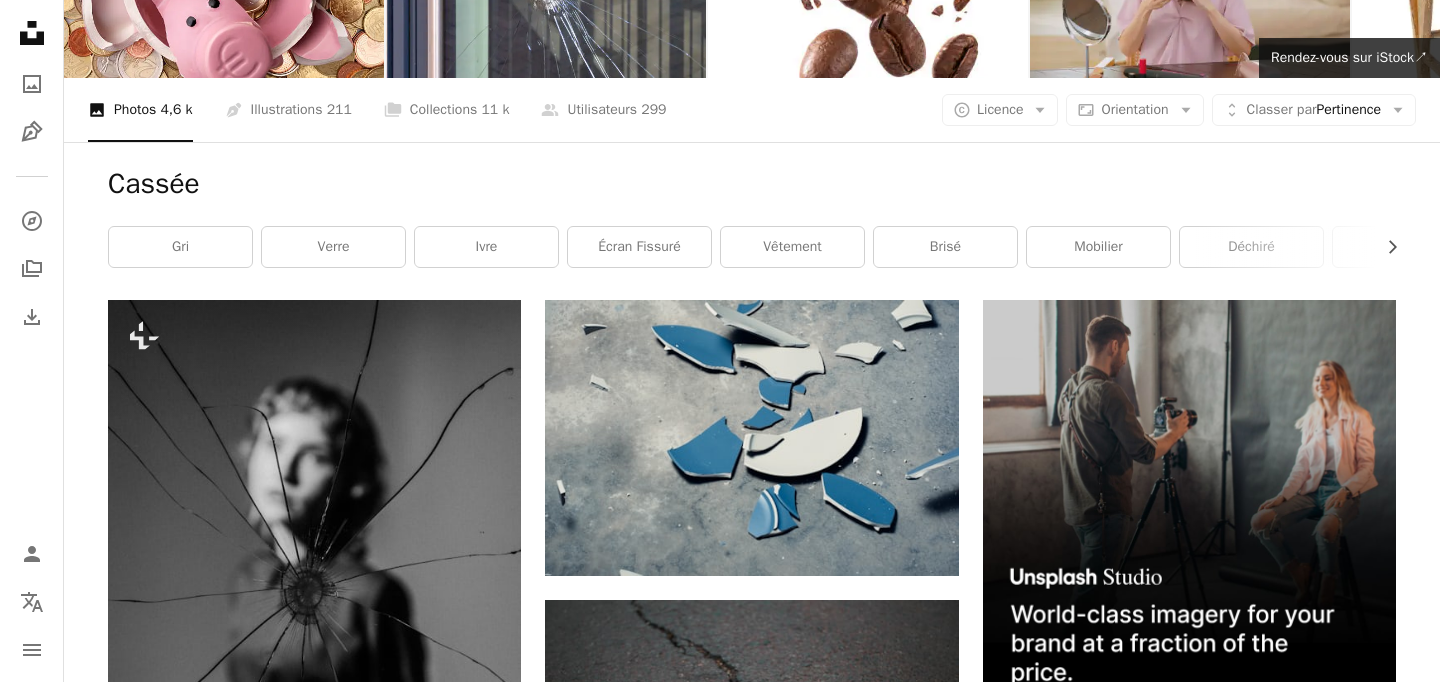 scroll, scrollTop: 0, scrollLeft: 0, axis: both 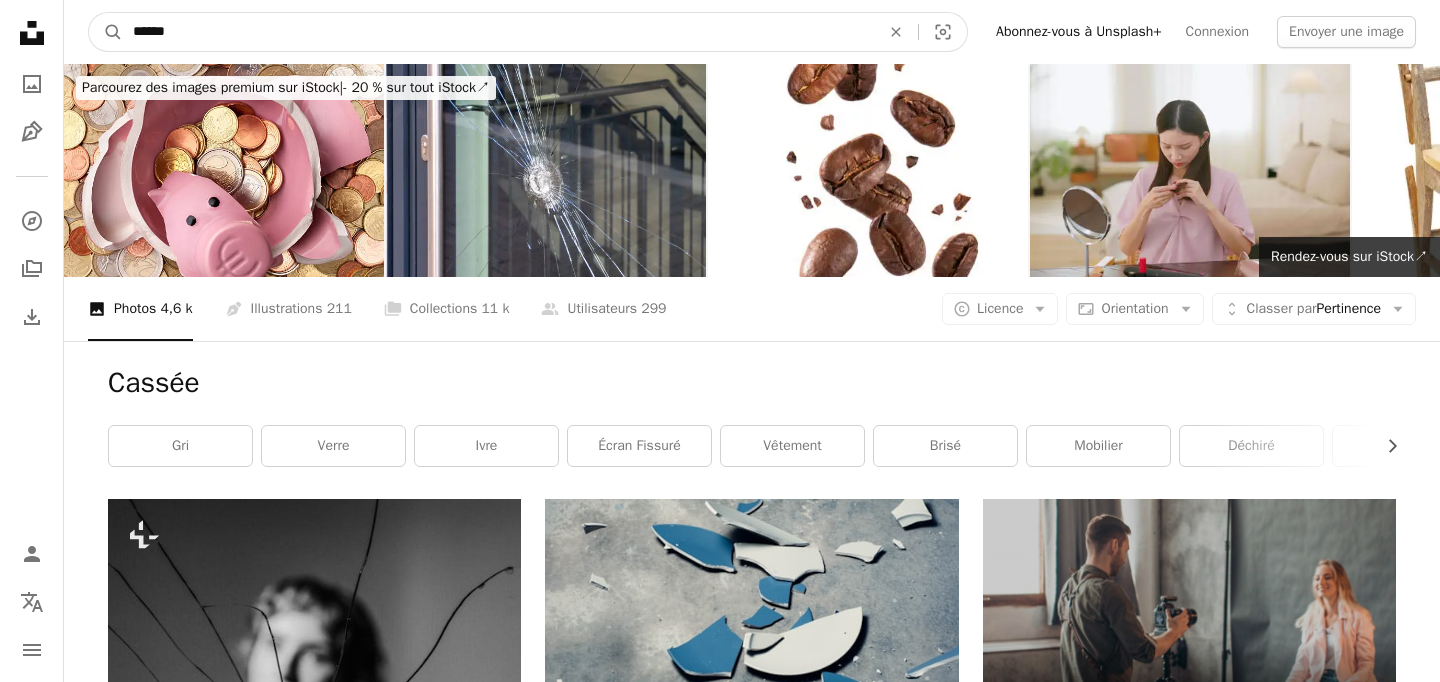 drag, startPoint x: 225, startPoint y: 29, endPoint x: 0, endPoint y: -55, distance: 240.16869 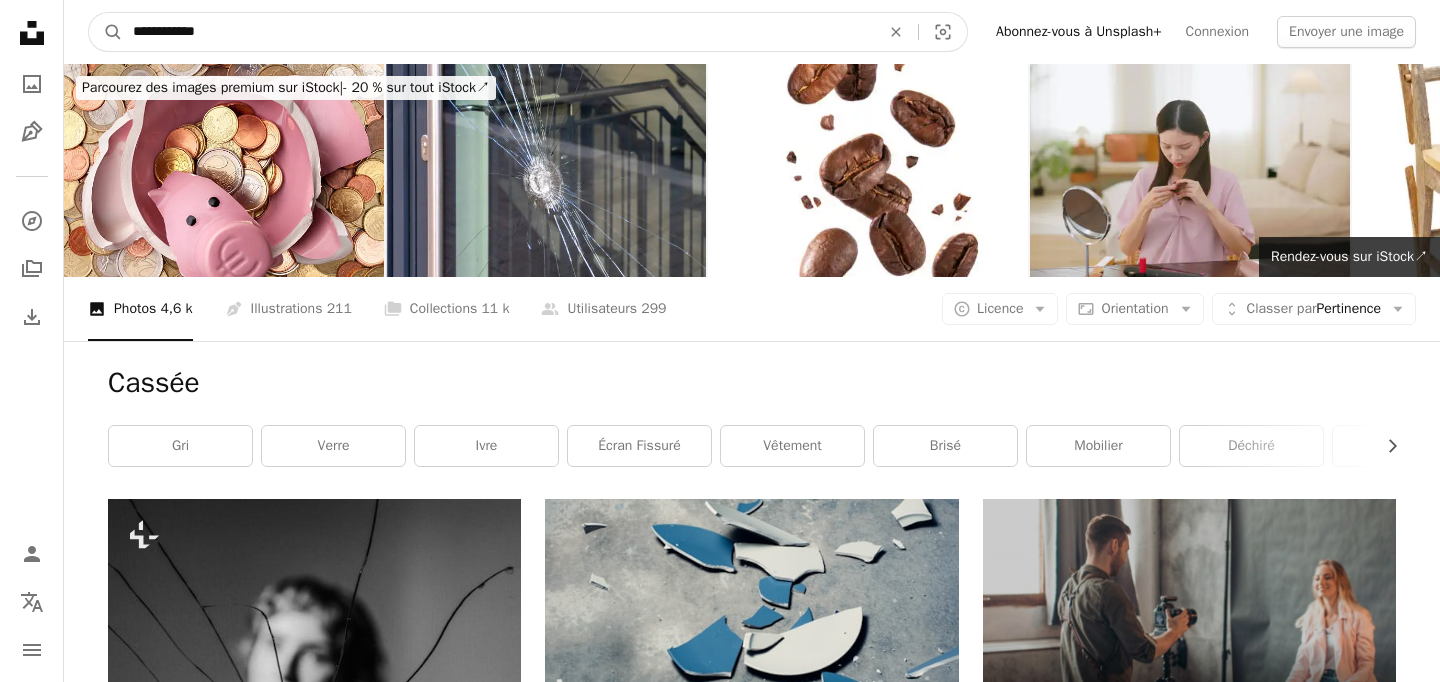 type on "**********" 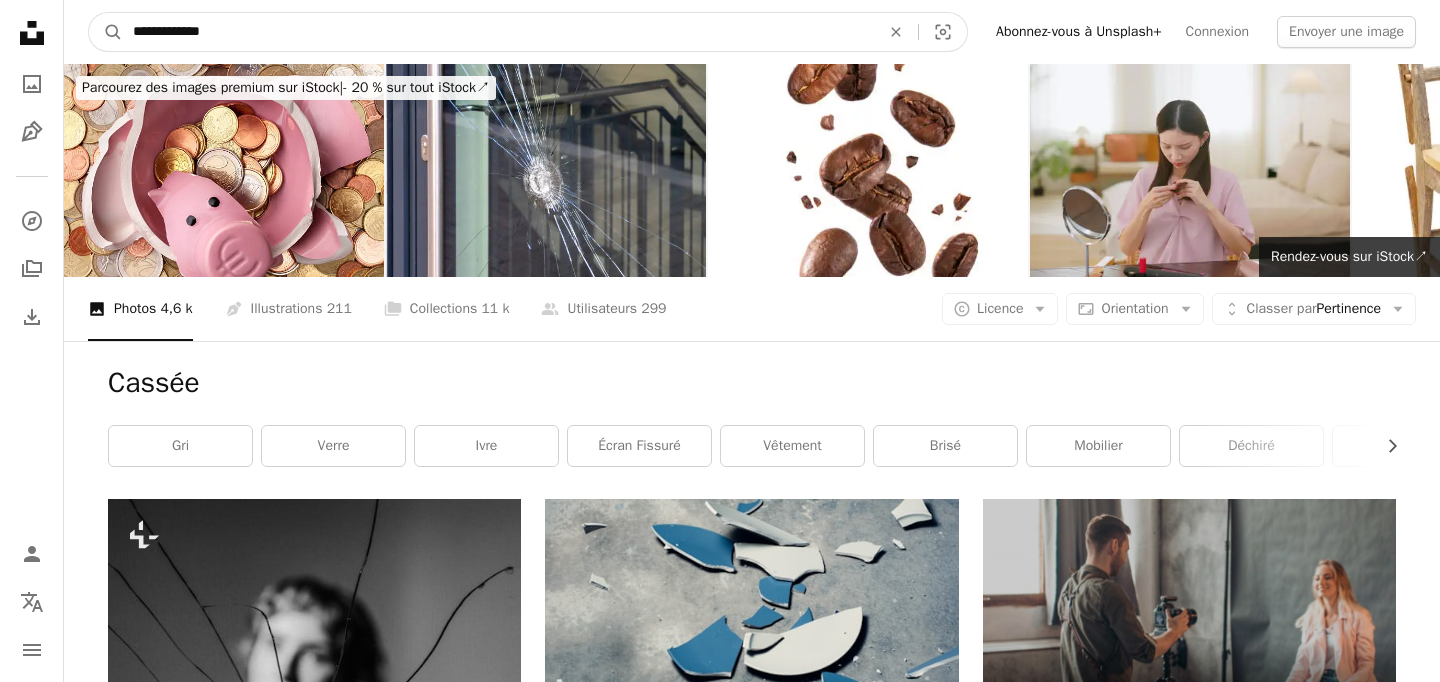 click on "A magnifying glass" at bounding box center (106, 32) 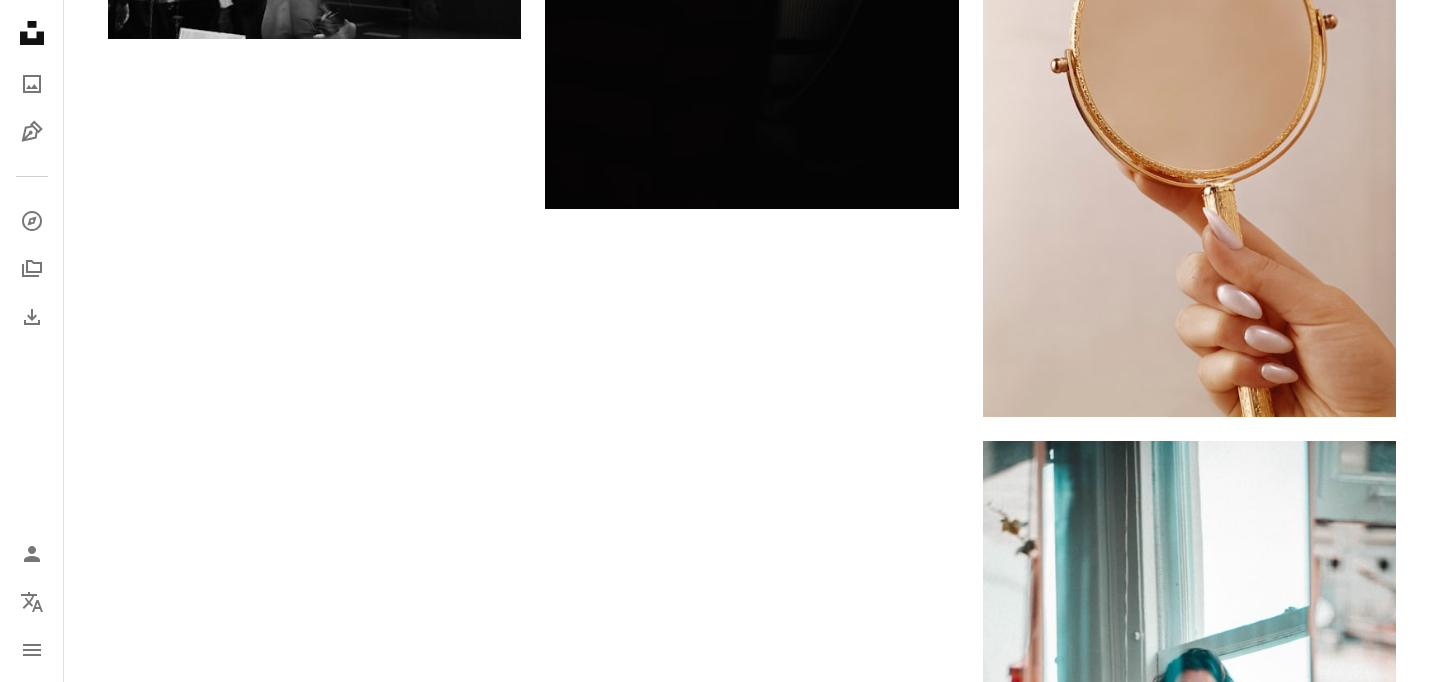 scroll, scrollTop: 3534, scrollLeft: 0, axis: vertical 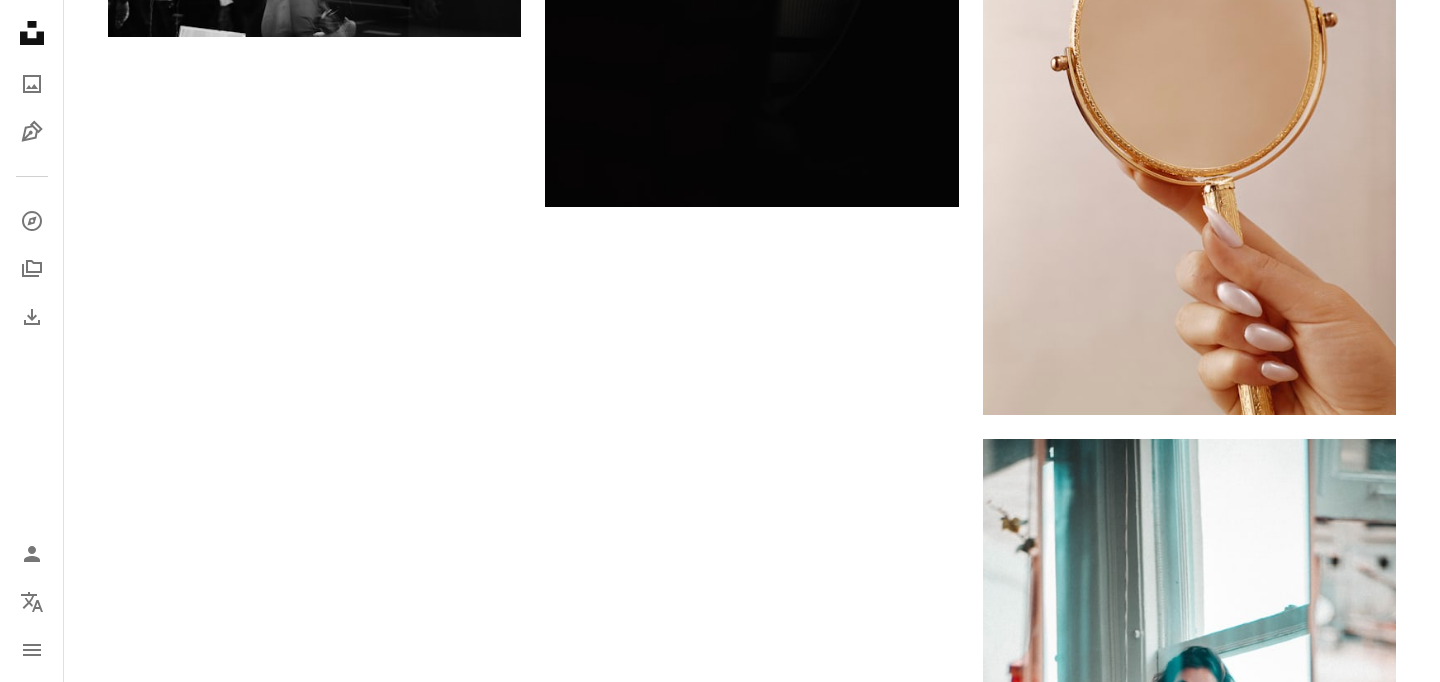 click on "Plus de résultats" at bounding box center (752, 1139) 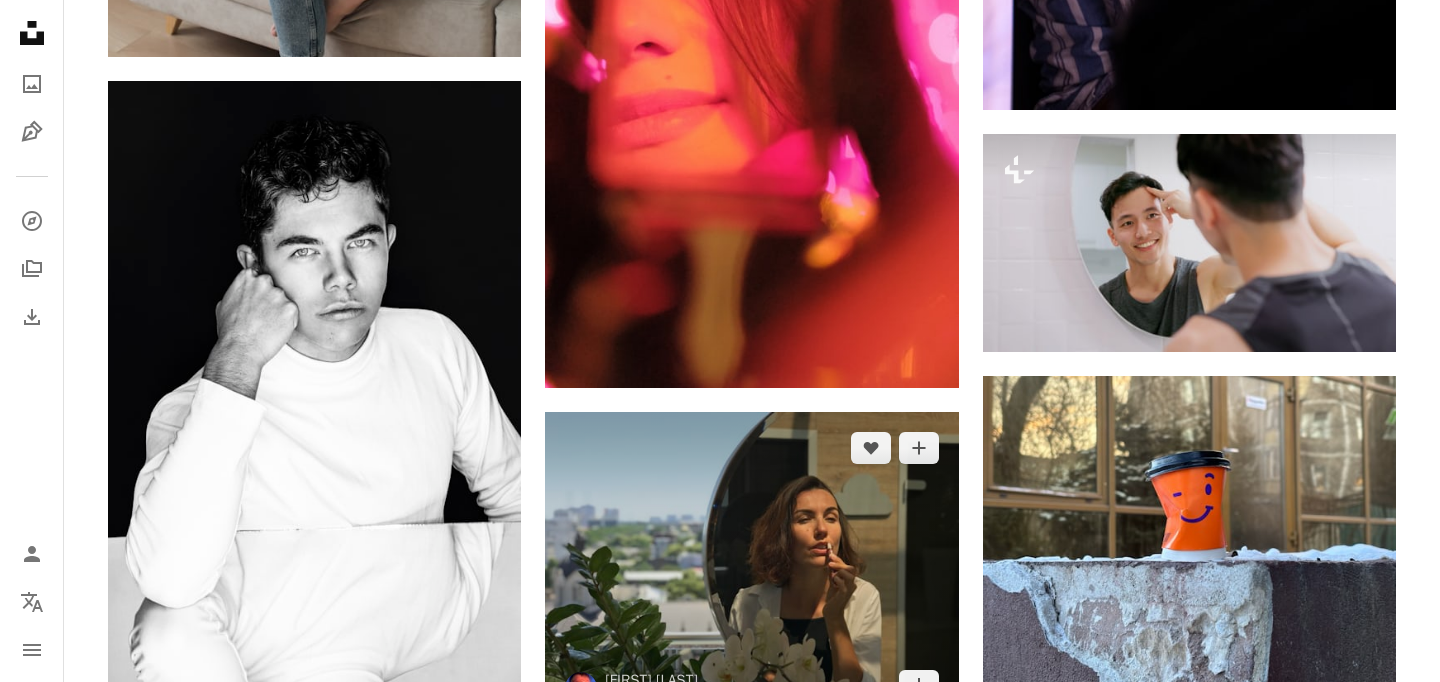 scroll, scrollTop: 13957, scrollLeft: 0, axis: vertical 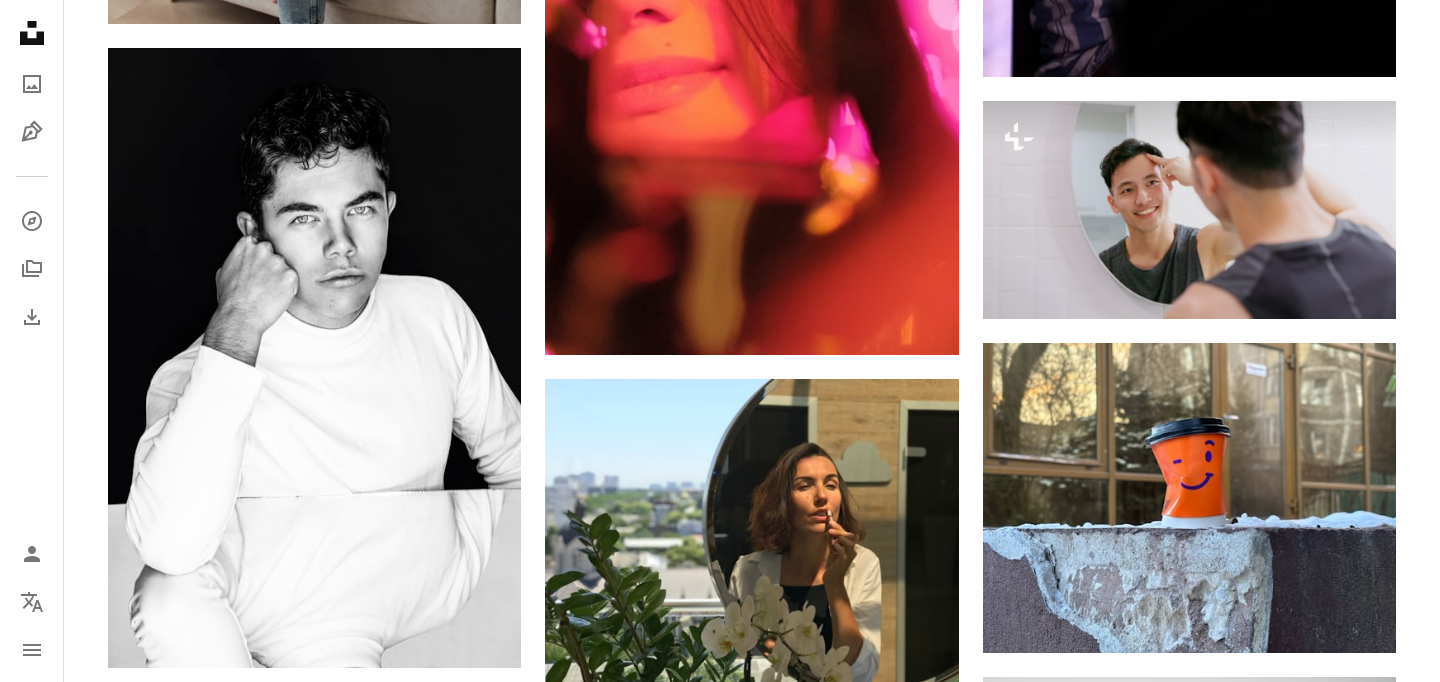 click on "Arrow pointing down" at bounding box center [481, 1276] 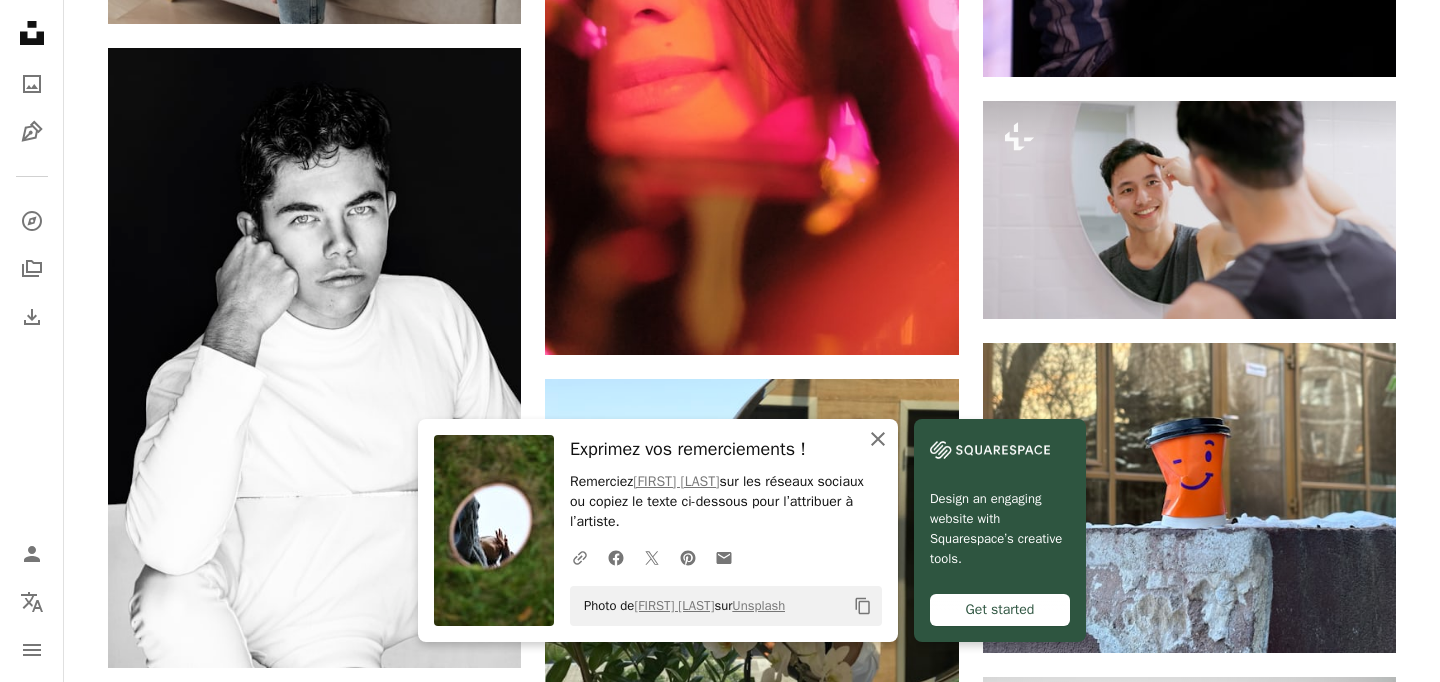 click on "An X shape" 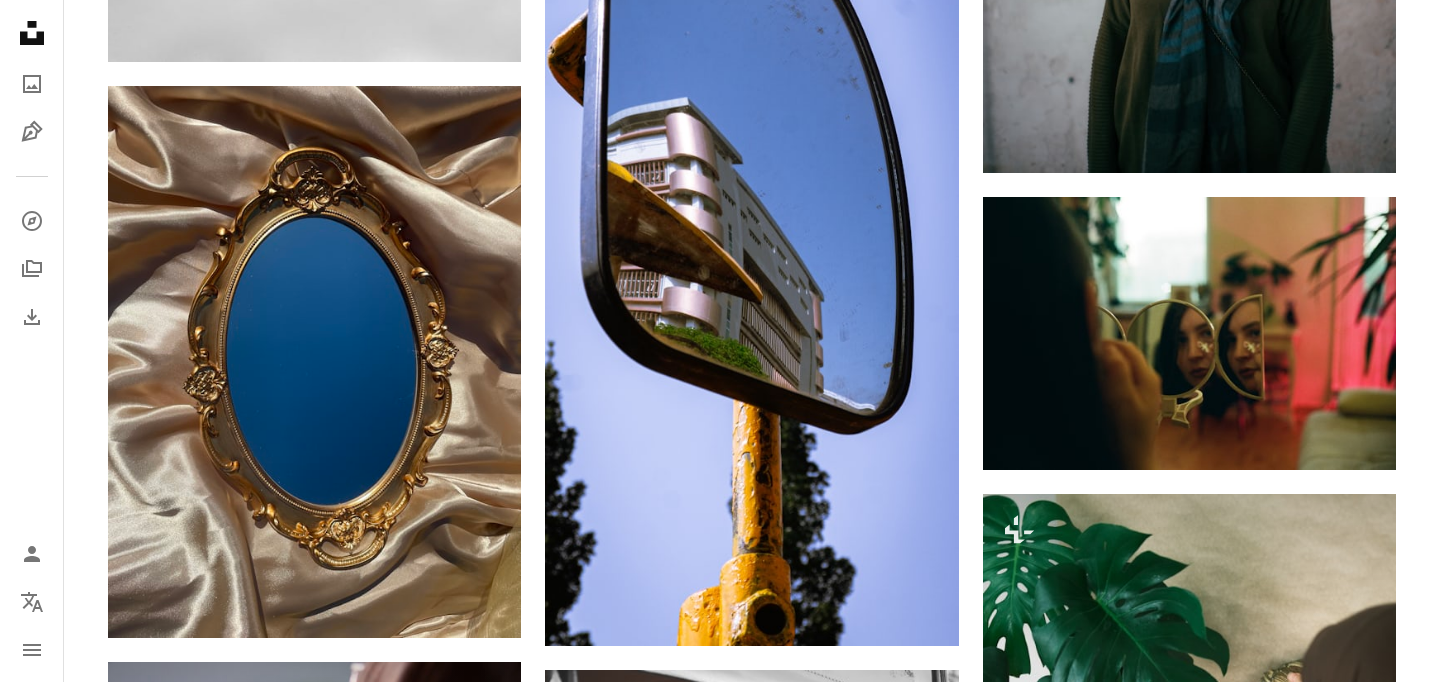 scroll, scrollTop: 31693, scrollLeft: 0, axis: vertical 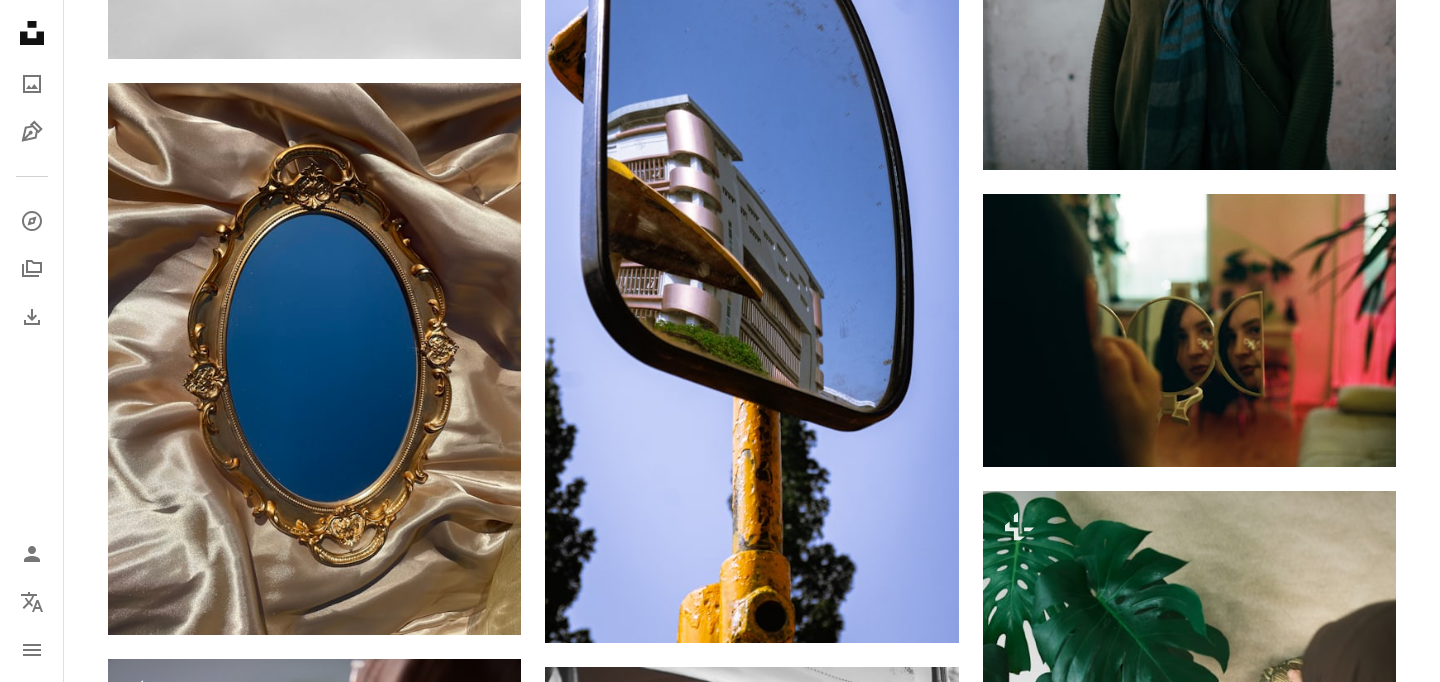 click on "Arrow pointing down" 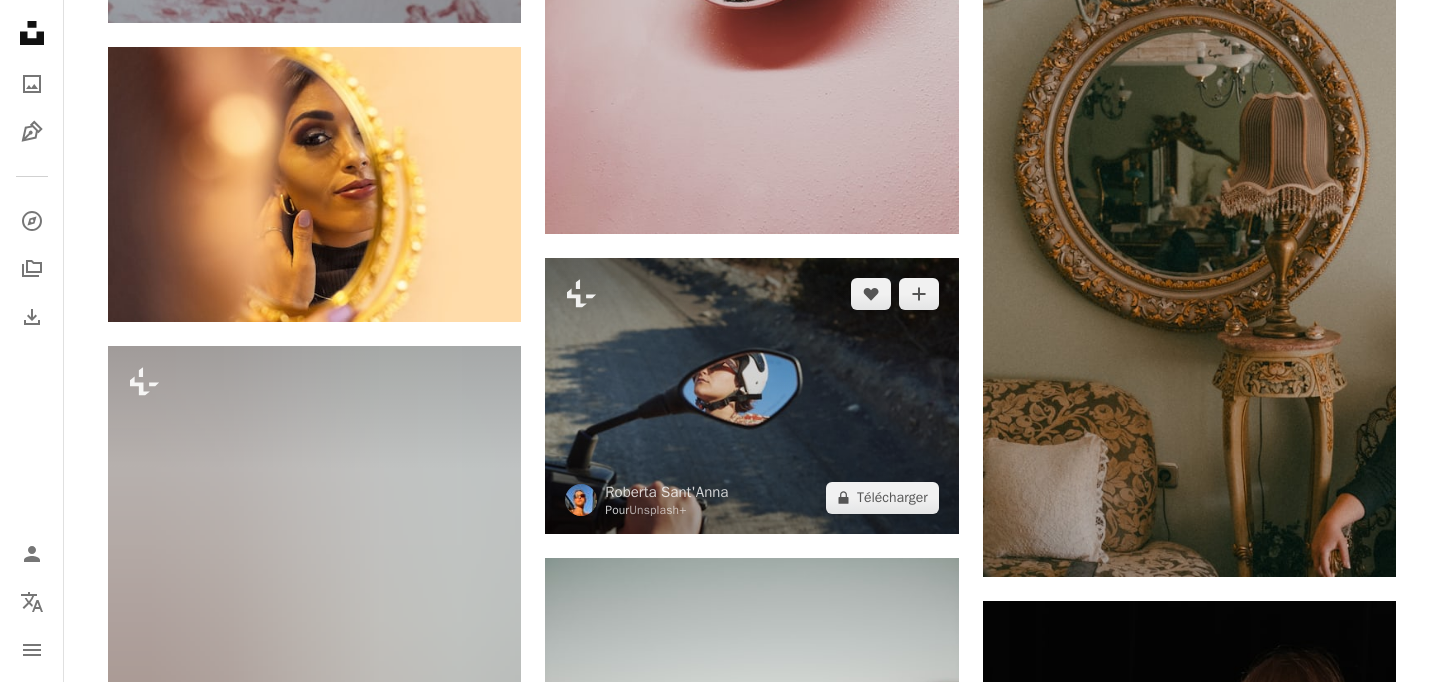 scroll, scrollTop: 36281, scrollLeft: 0, axis: vertical 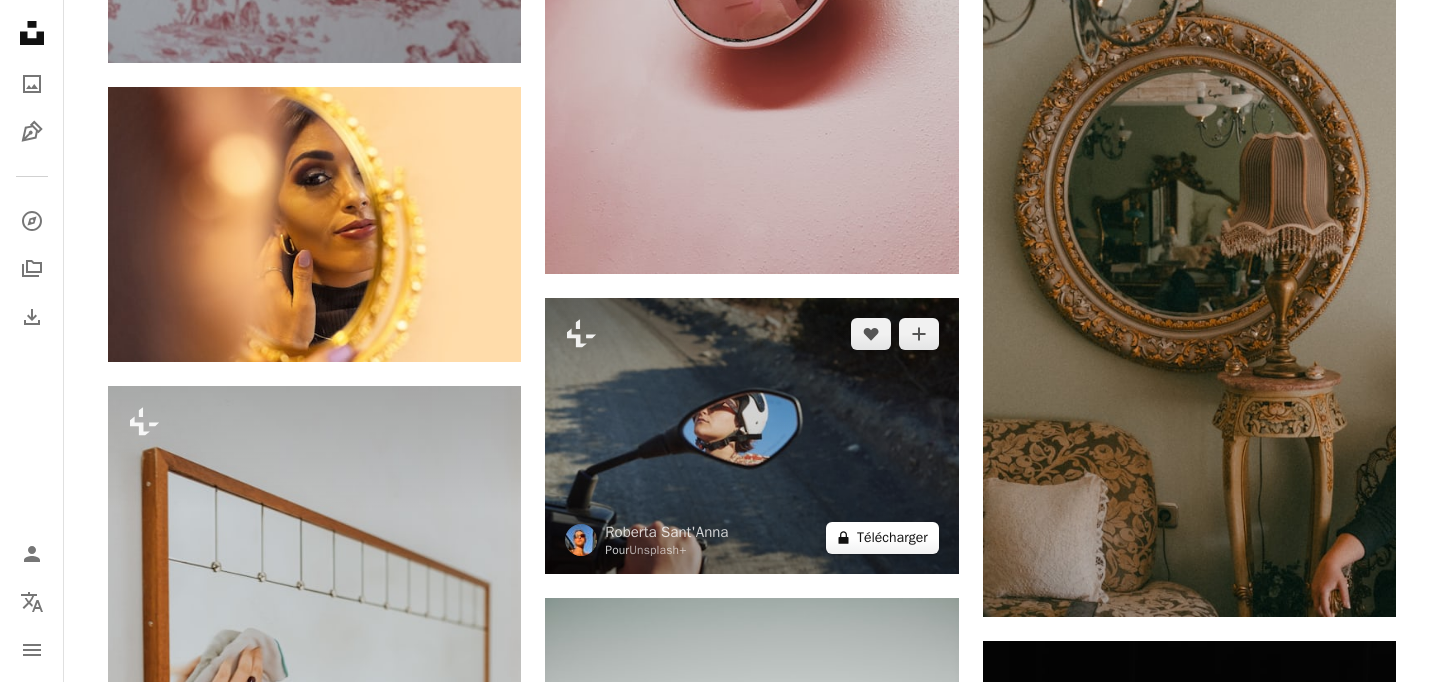 click on "A lock Télécharger" at bounding box center (882, 538) 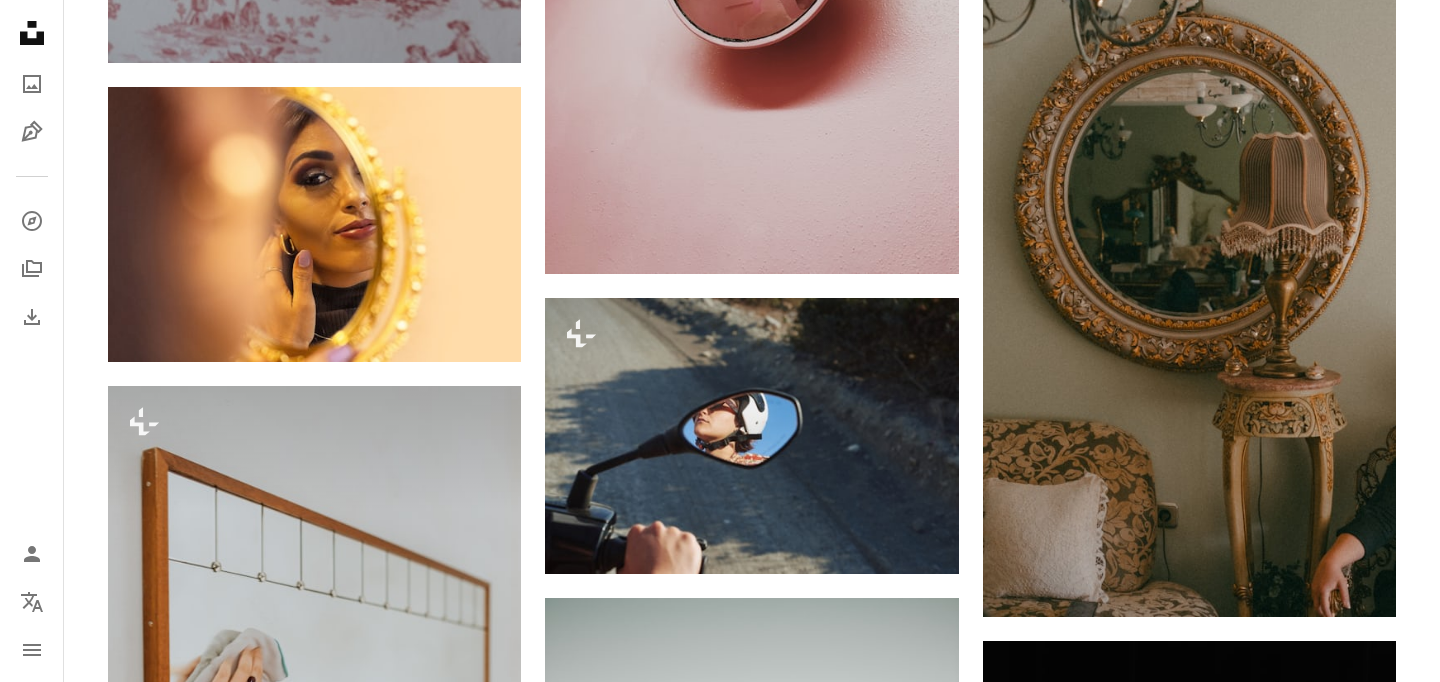 click on "An X shape" at bounding box center (20, 20) 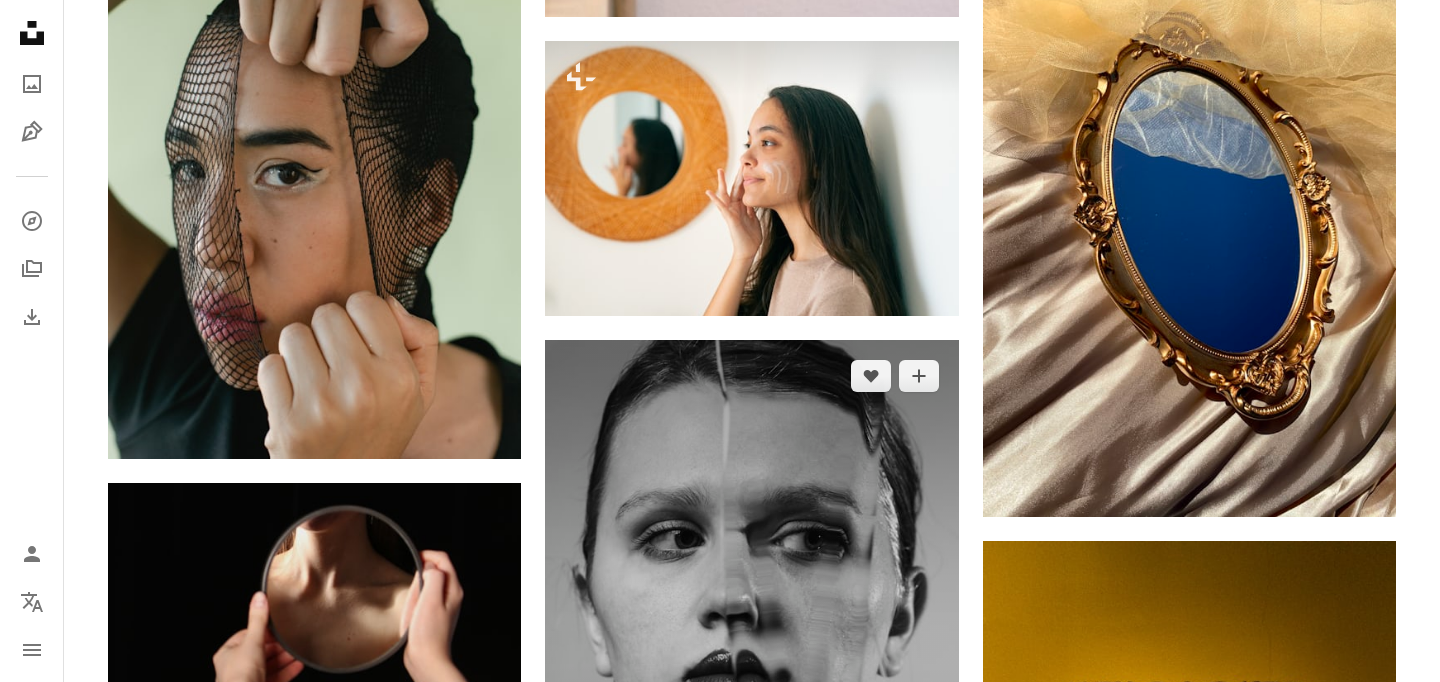 scroll, scrollTop: 40292, scrollLeft: 0, axis: vertical 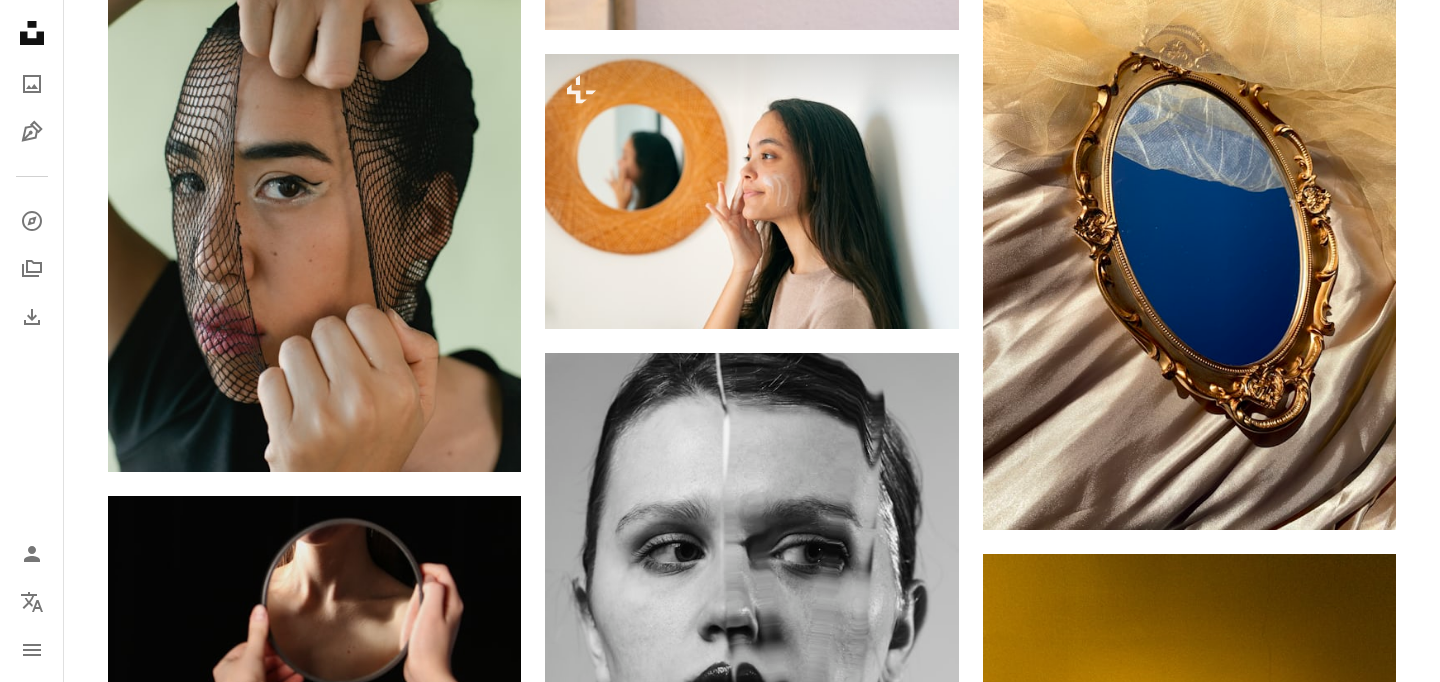 click on "Arrow pointing down" at bounding box center (481, 1276) 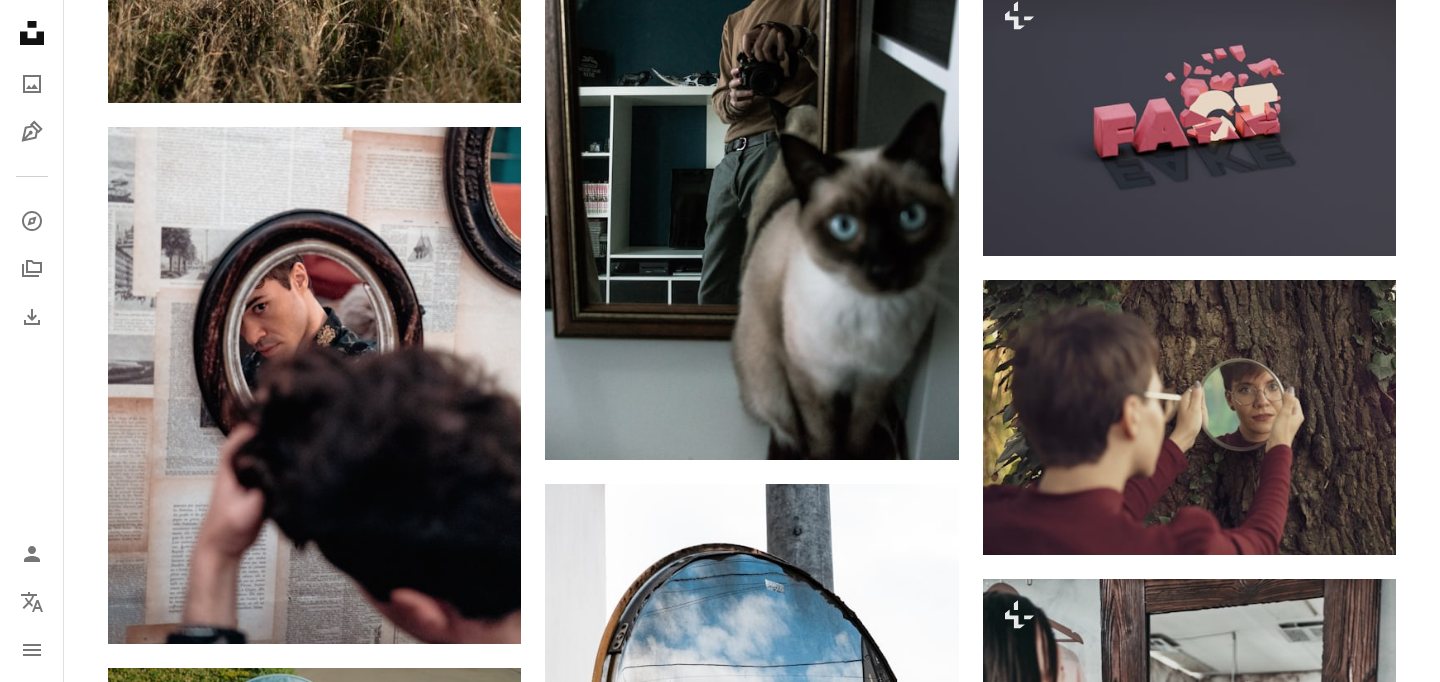 scroll, scrollTop: 45205, scrollLeft: 0, axis: vertical 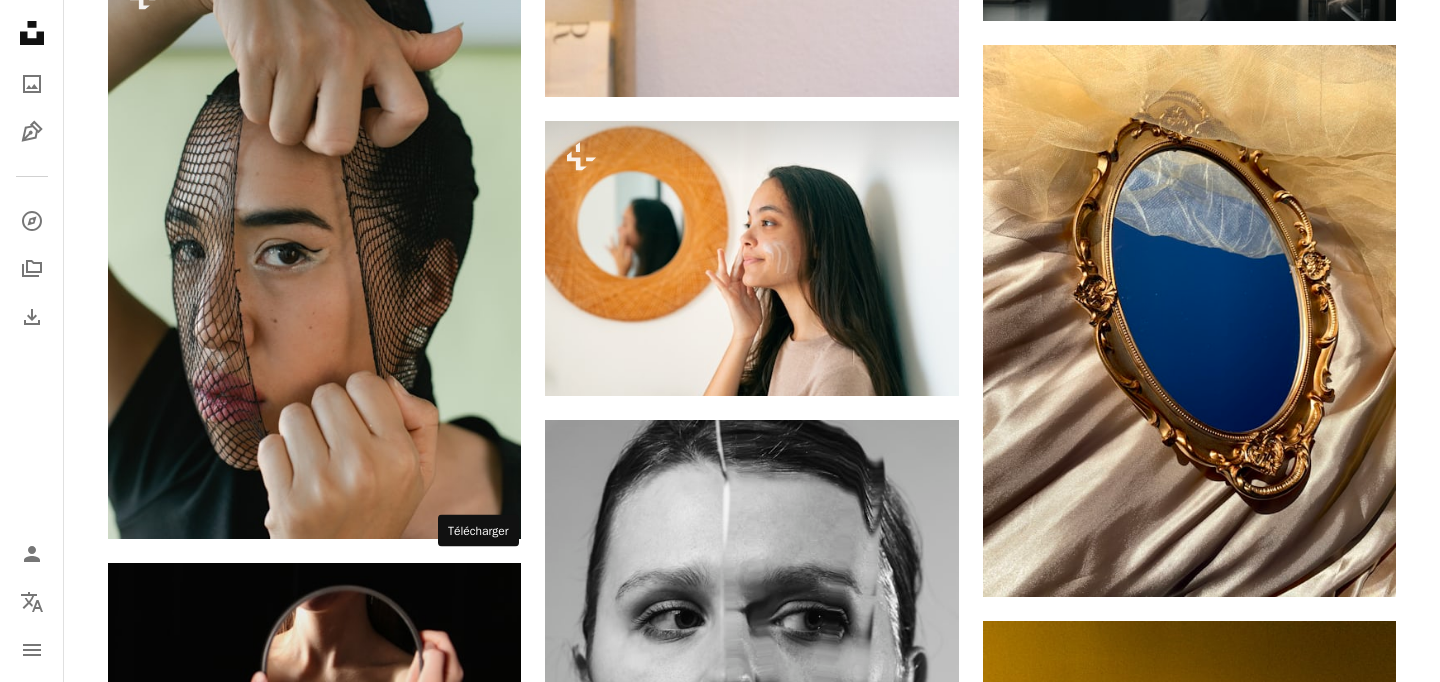 click on "Arrow pointing down" at bounding box center (481, 1343) 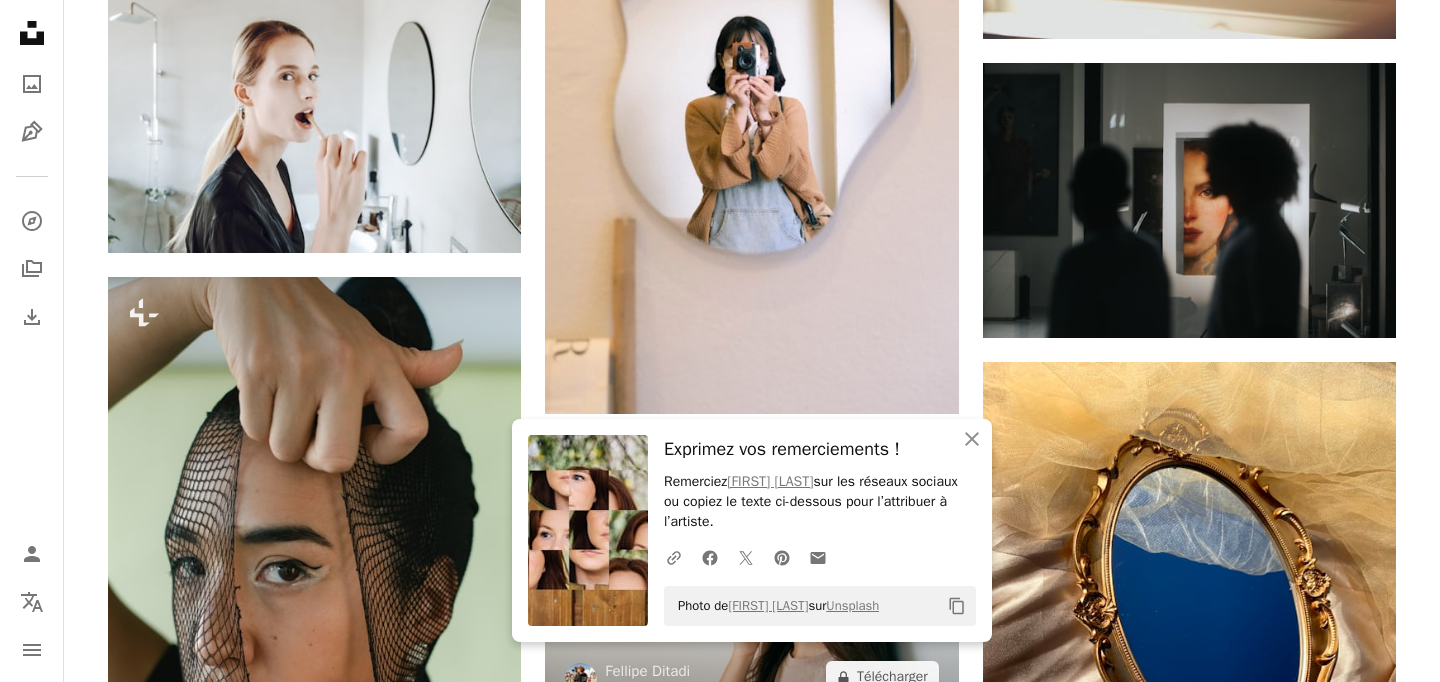 scroll, scrollTop: 39827, scrollLeft: 0, axis: vertical 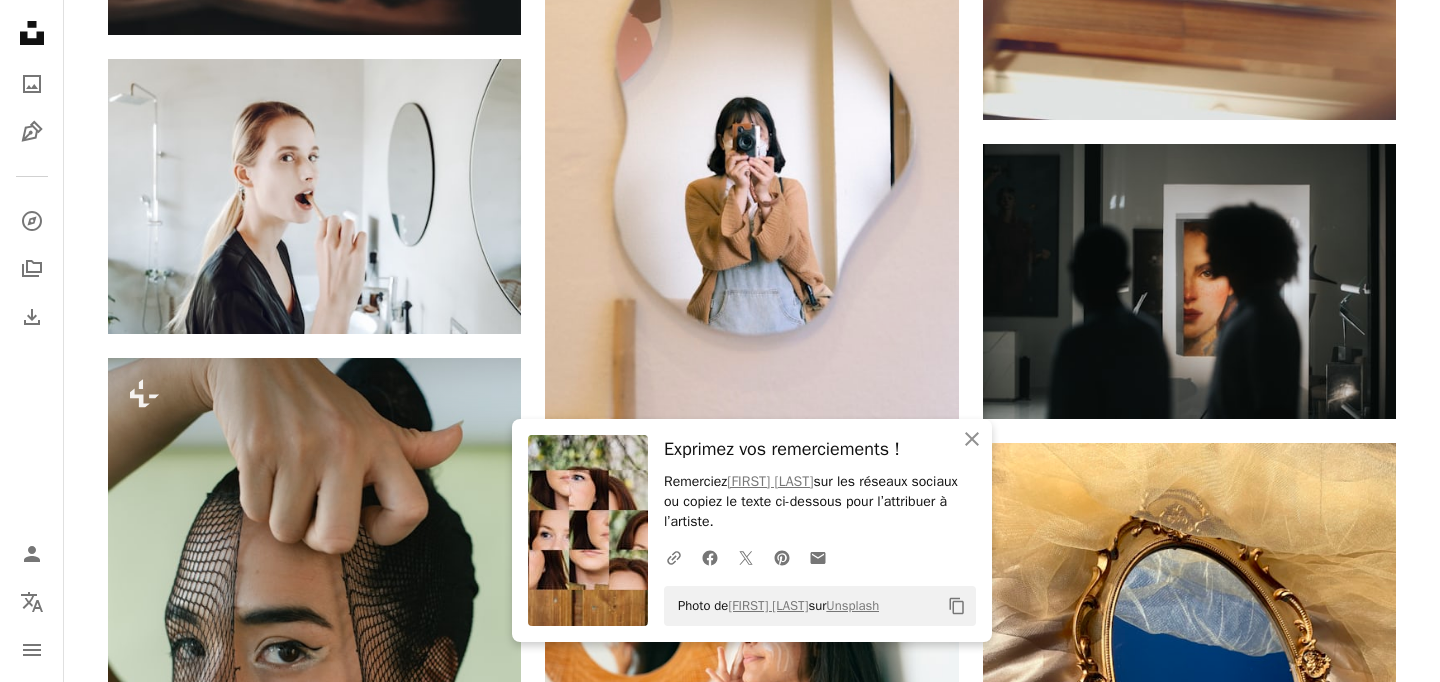 click on "Arrow pointing down" 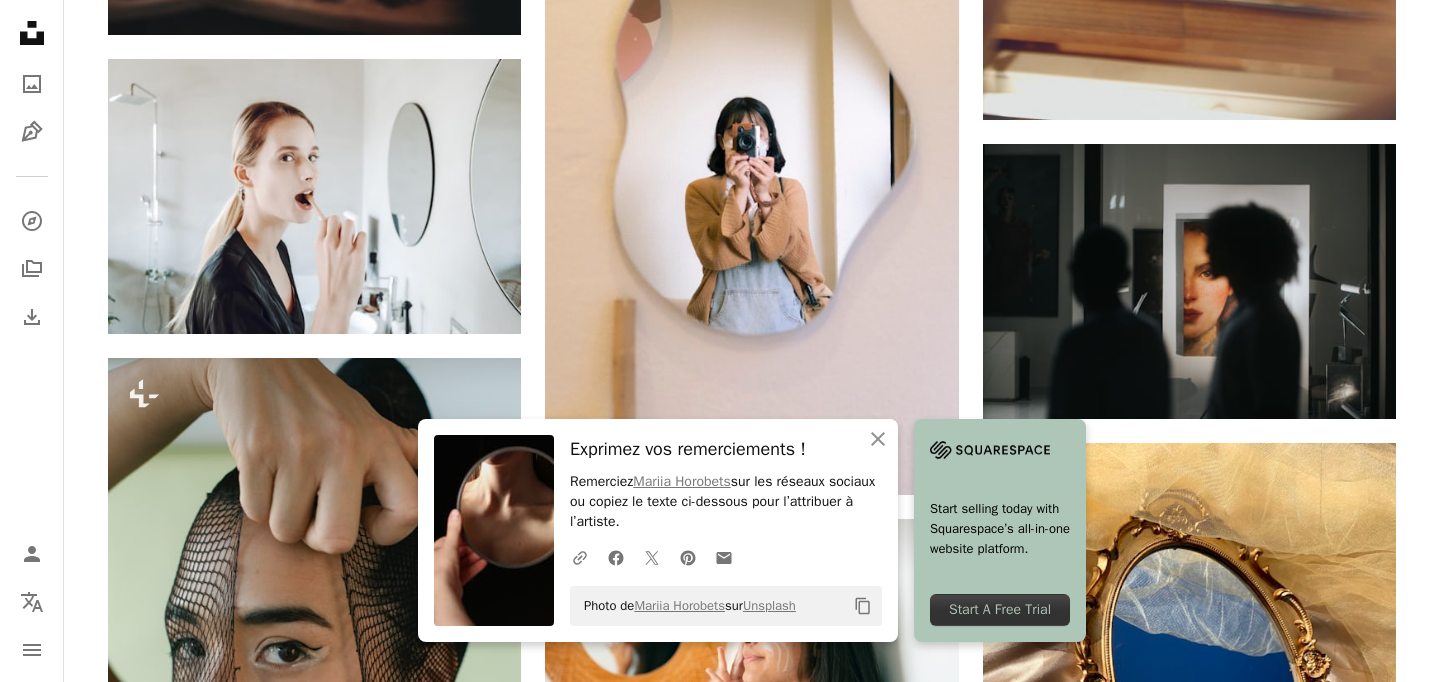 click on "A heart A plus sign [FIRST] [LAST] Pour Unsplash+ A lock Télécharger A heart A plus sign Aluminum Disemboweler3000 Arrow pointing down A heart A plus sign [FIRST] [LAST] Disponible à l’embauche A checkmark inside of a circle Arrow pointing down A heart A plus sign VENUS MAJOR Disponible à l’embauche A checkmark inside of a circle Arrow pointing down Plus sign for Unsplash+ A heart A plus sign [FIRST] [LAST] Pour Unsplash+ A lock Télécharger A heart A plus sign [FIRST] [LAST] Arrow pointing down A heart A plus sign [FIRST] [LAST] Disponible à l’embauche A checkmark inside of a circle Arrow pointing down –– ––– ––– –– ––– – –– ––– – – ––– –– –– –––– –– Pour" at bounding box center (752, -8050) 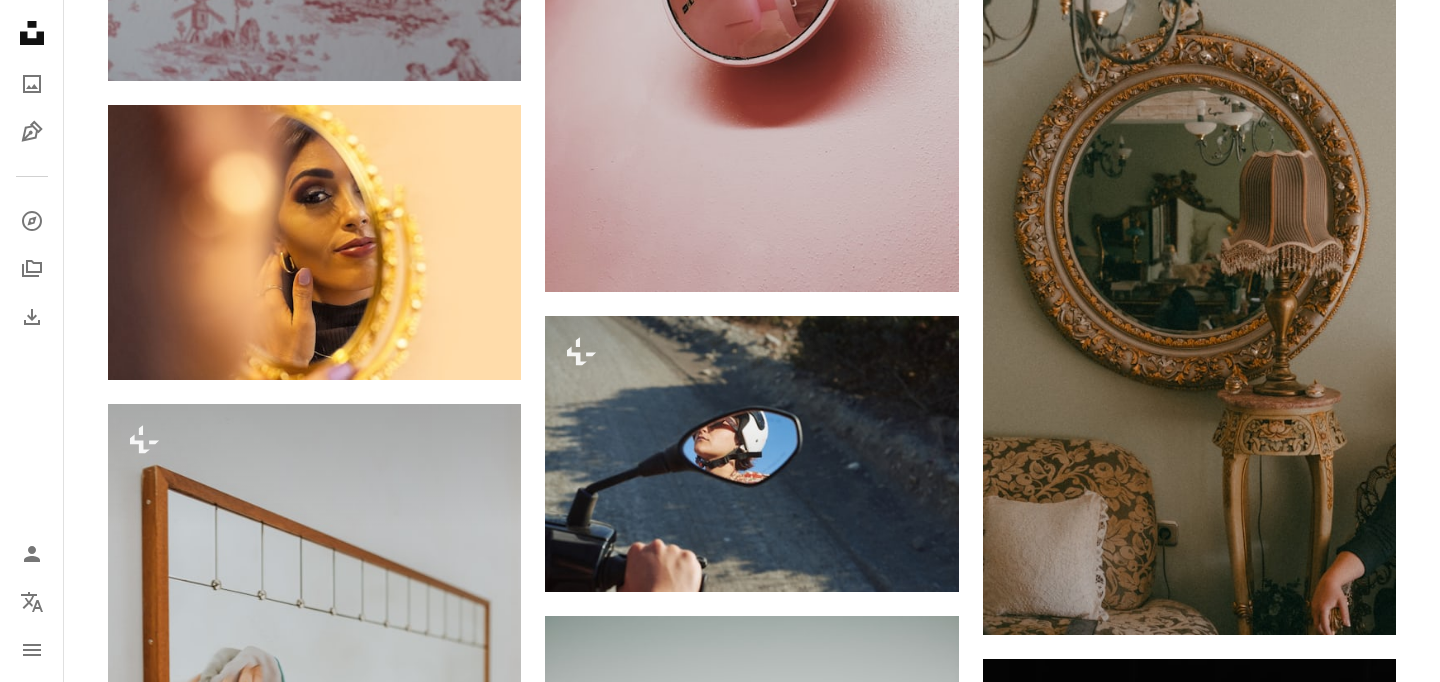 scroll, scrollTop: 36253, scrollLeft: 0, axis: vertical 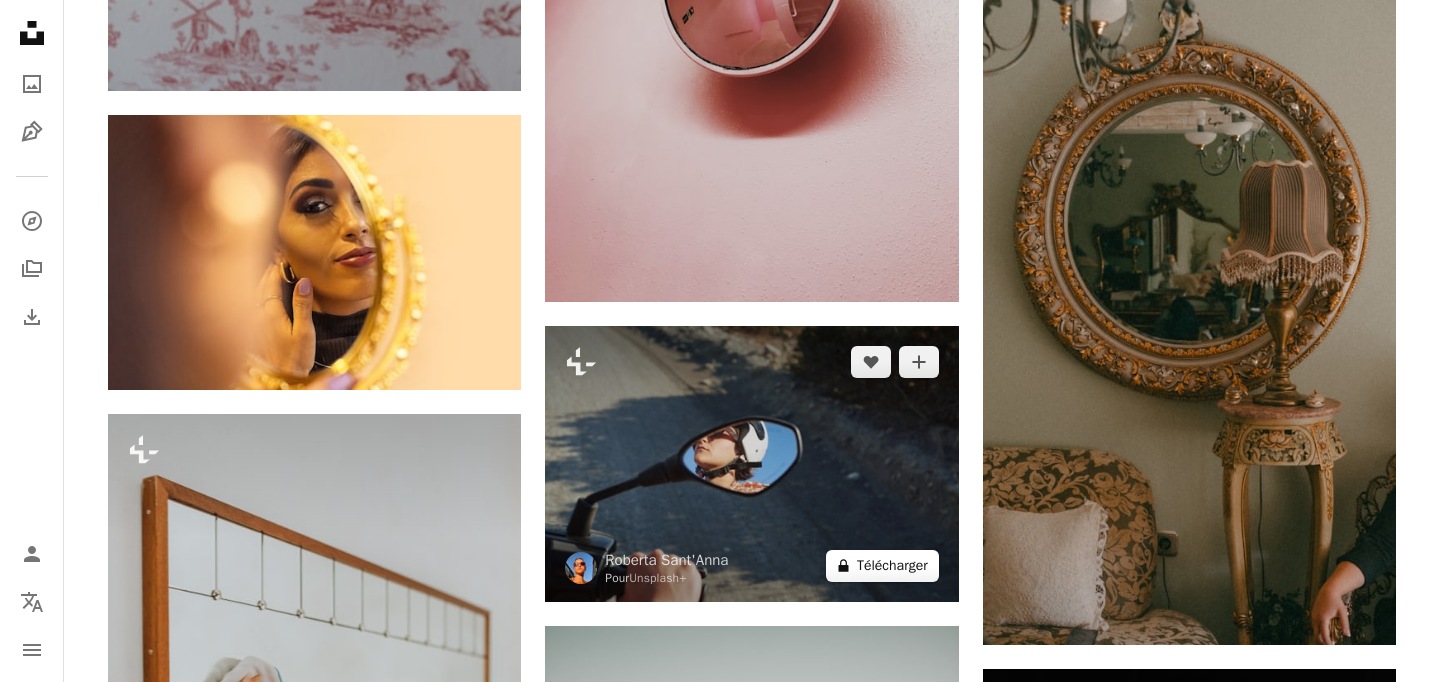 click on "A lock Télécharger" at bounding box center (882, 566) 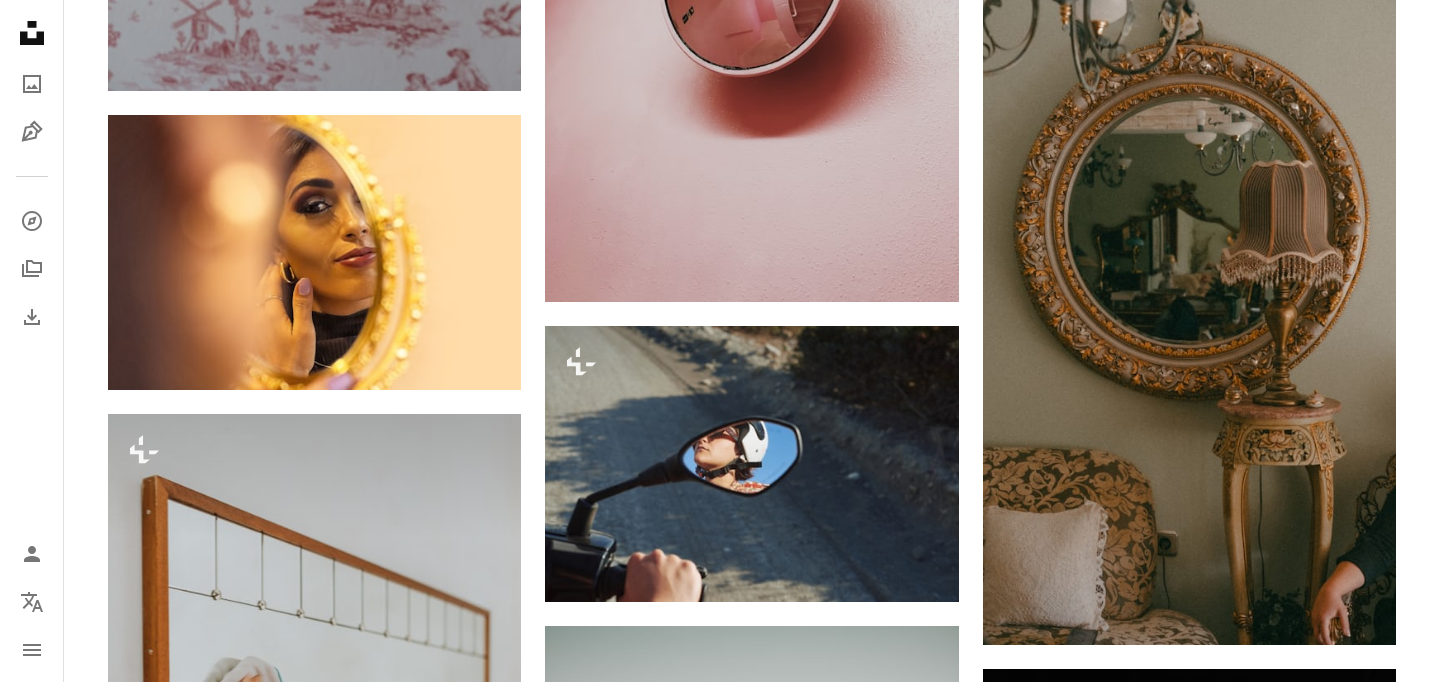 click on "An X shape Premium, images prêtes à l’emploi. Profitez d’un accès illimité. A plus sign Contenu ajouté chaque mois réservé aux membres A plus sign Téléchargements libres de droits illimités A plus sign Illustrations  Nouveau A plus sign Protections juridiques renforcées annuel 62 %  de réduction mensuel 16 €   6 € EUR par mois * Abonnez-vous à  Unsplash+ * Facturé à l’avance en cas de paiement annuel  72 € Plus les taxes applicables. Renouvellement automatique. Annuler à tout moment." at bounding box center [720, 27143] 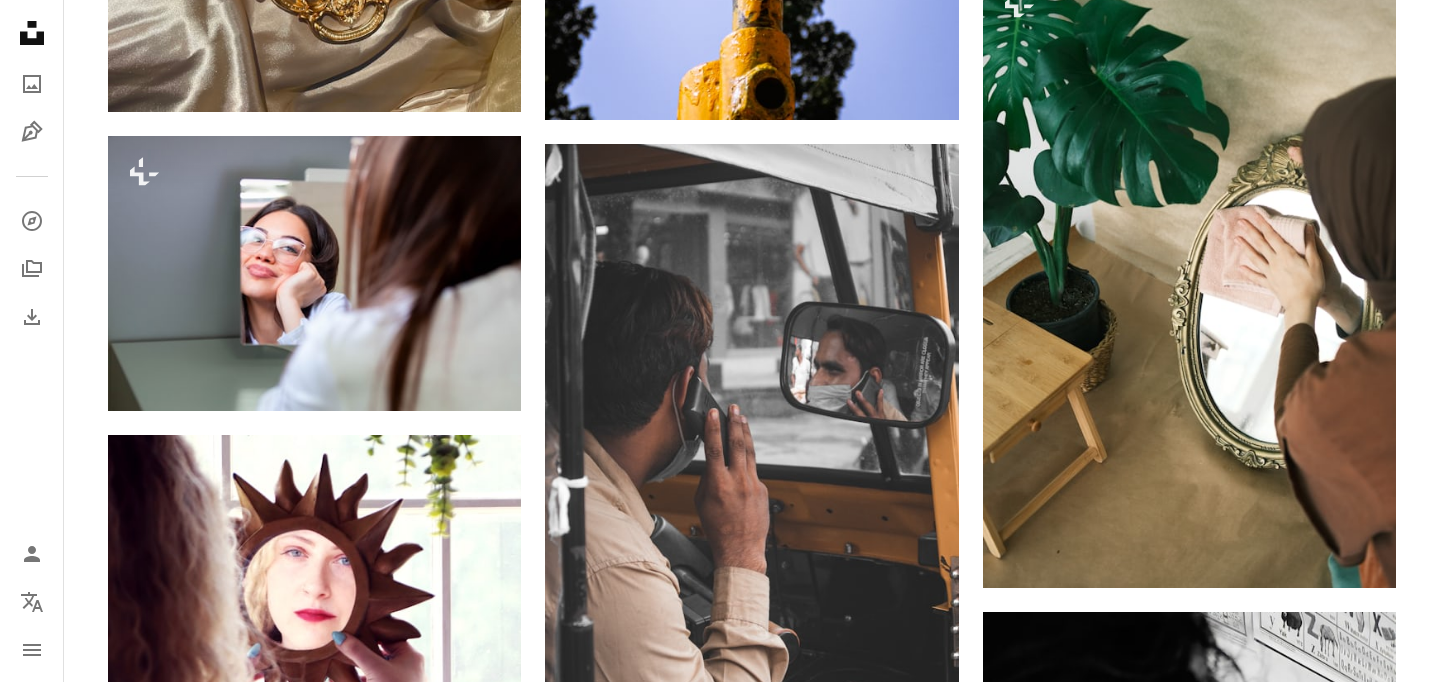 scroll, scrollTop: 32191, scrollLeft: 0, axis: vertical 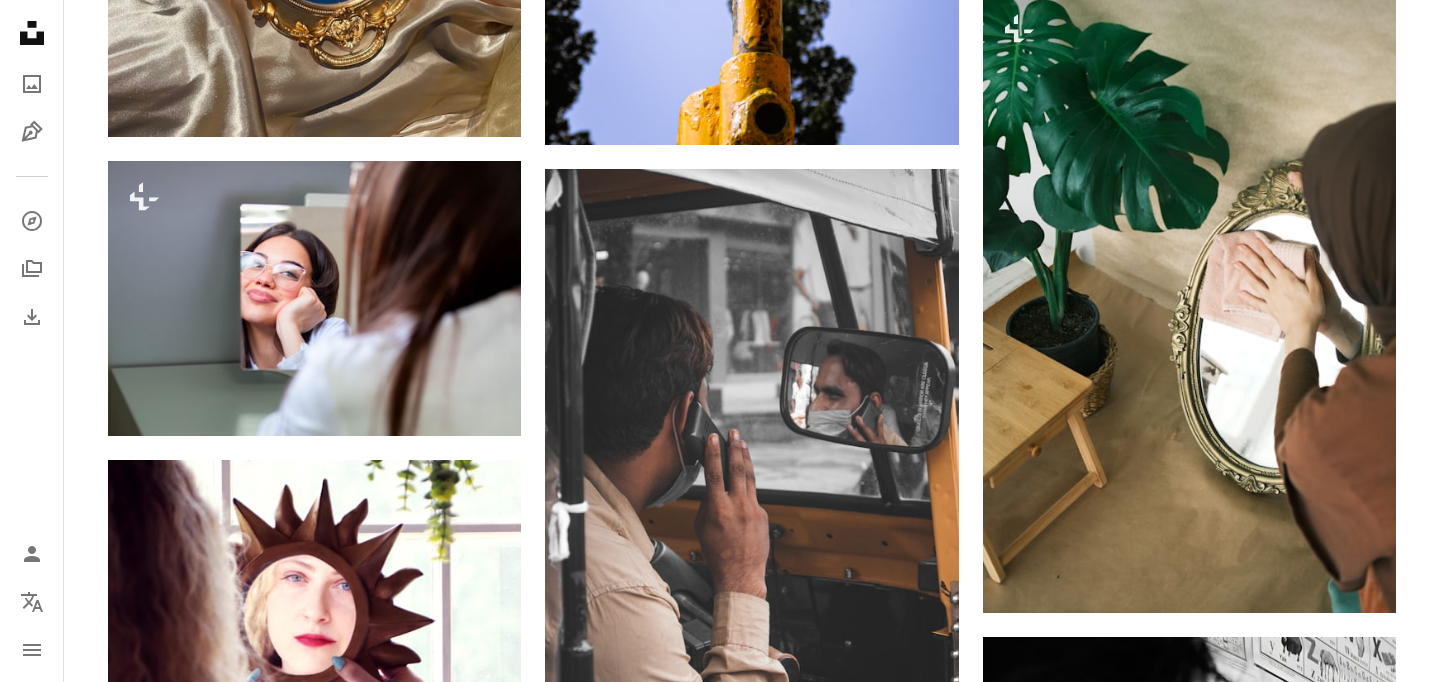 click on "Arrow pointing down" 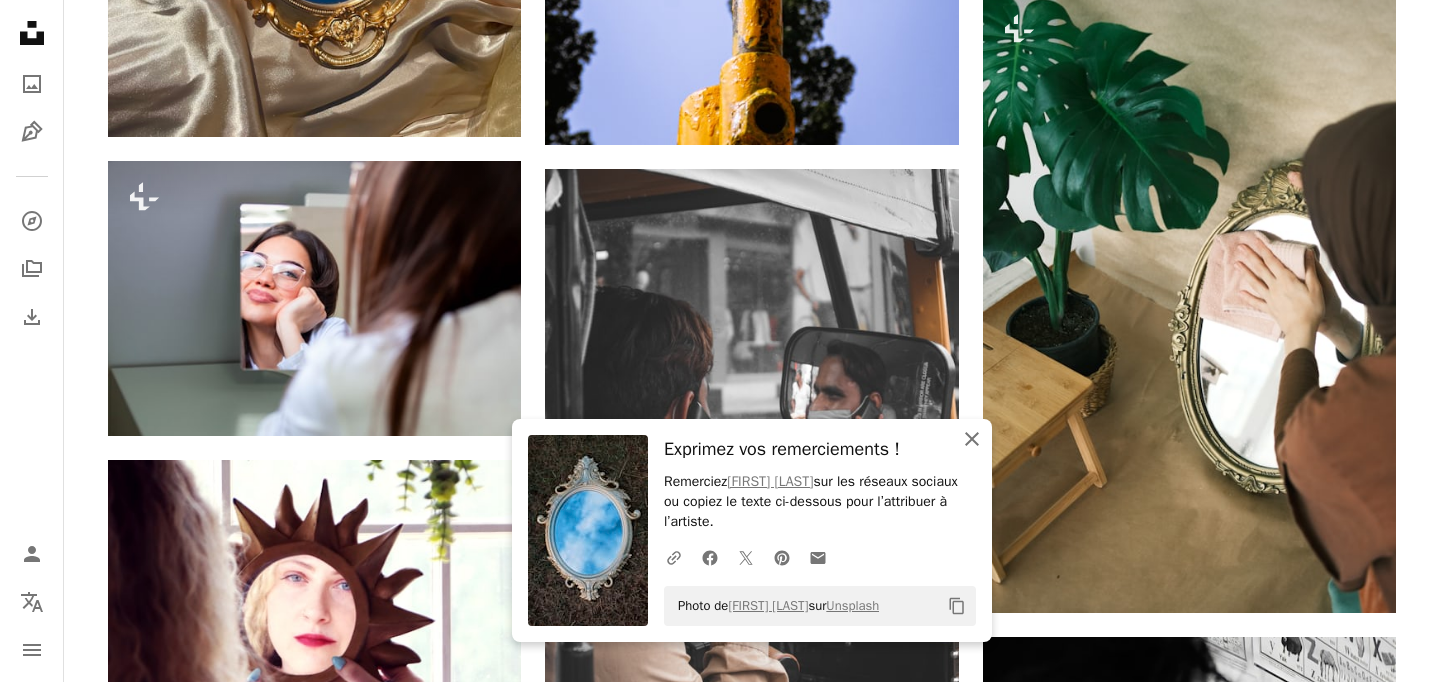 click 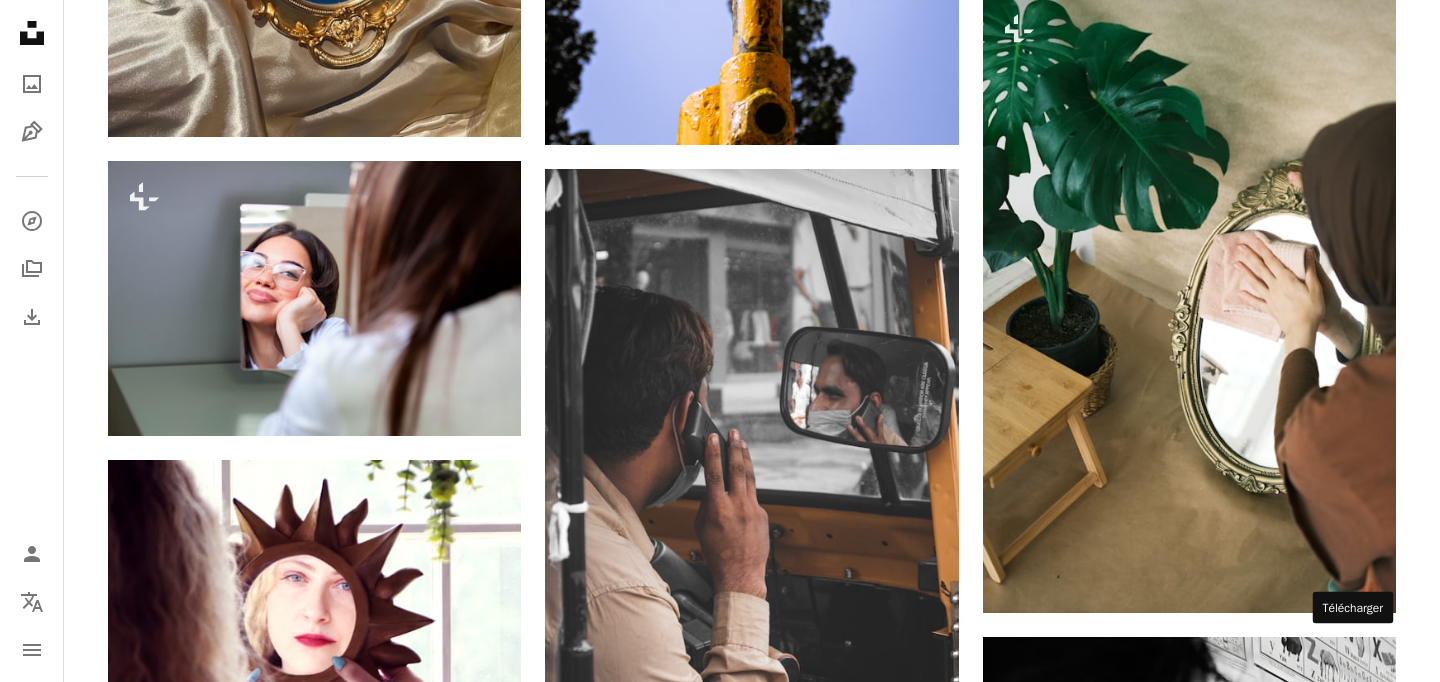click on "Arrow pointing down" 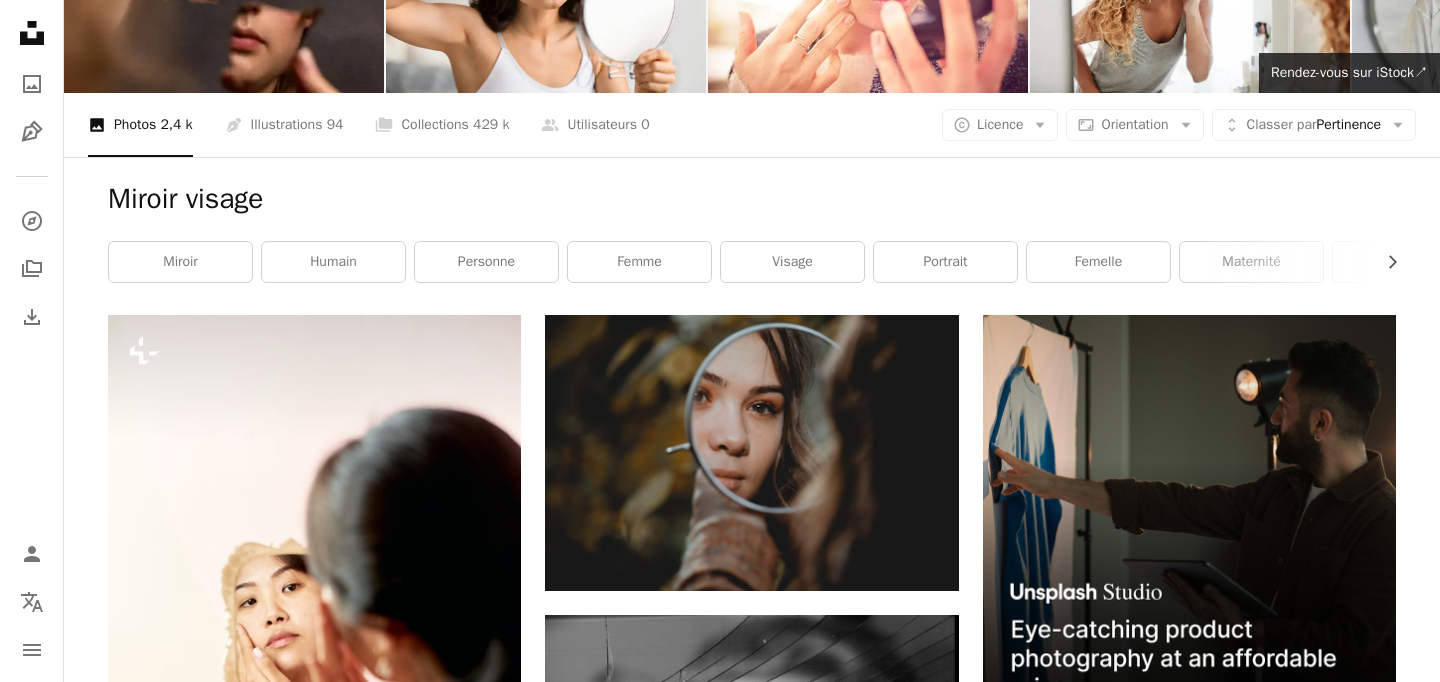 scroll, scrollTop: 0, scrollLeft: 0, axis: both 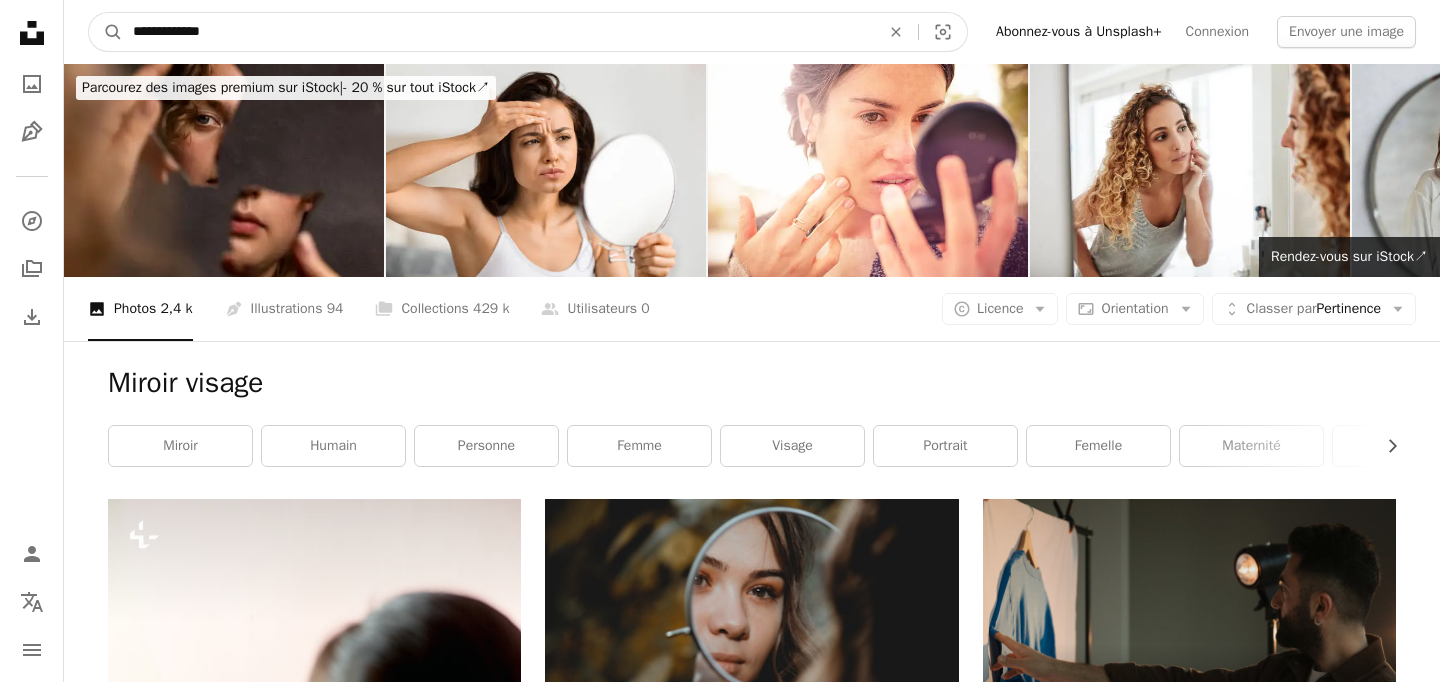 drag, startPoint x: 258, startPoint y: 25, endPoint x: 0, endPoint y: 15, distance: 258.19373 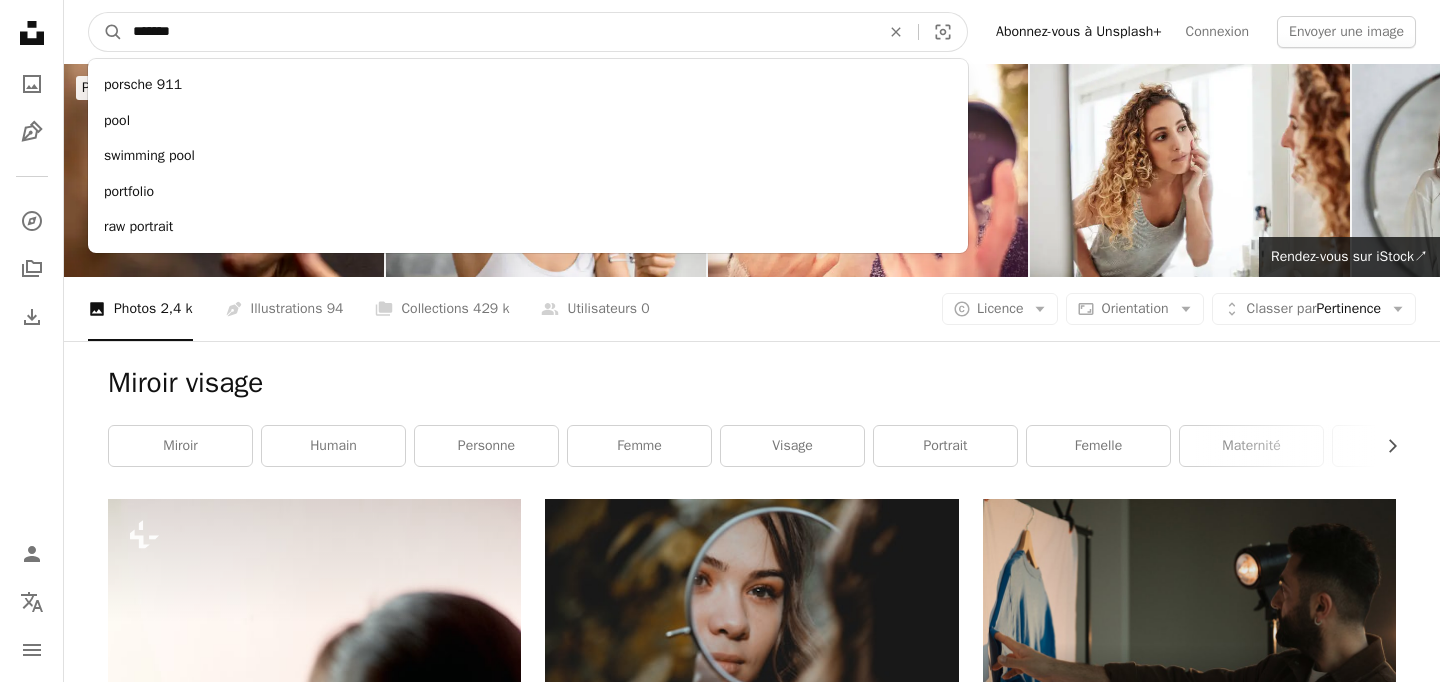 type on "*******" 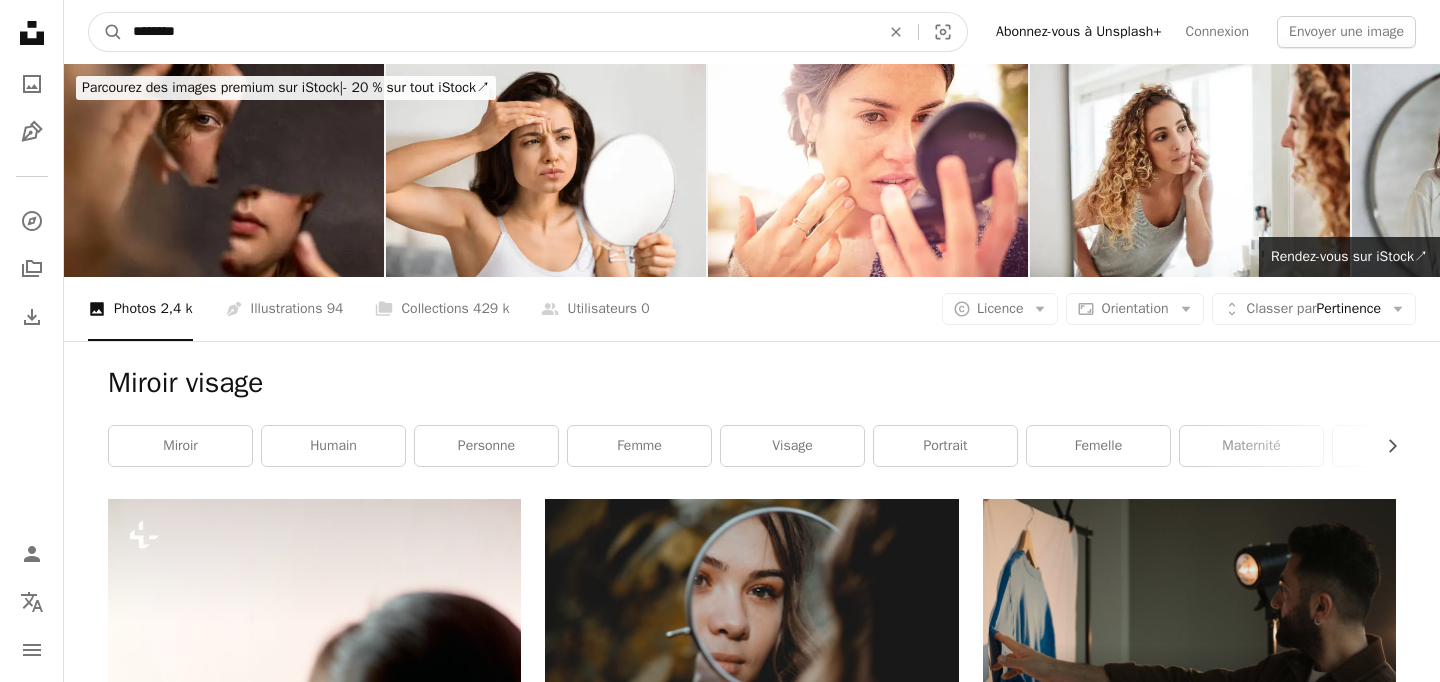 click on "A magnifying glass" at bounding box center [106, 32] 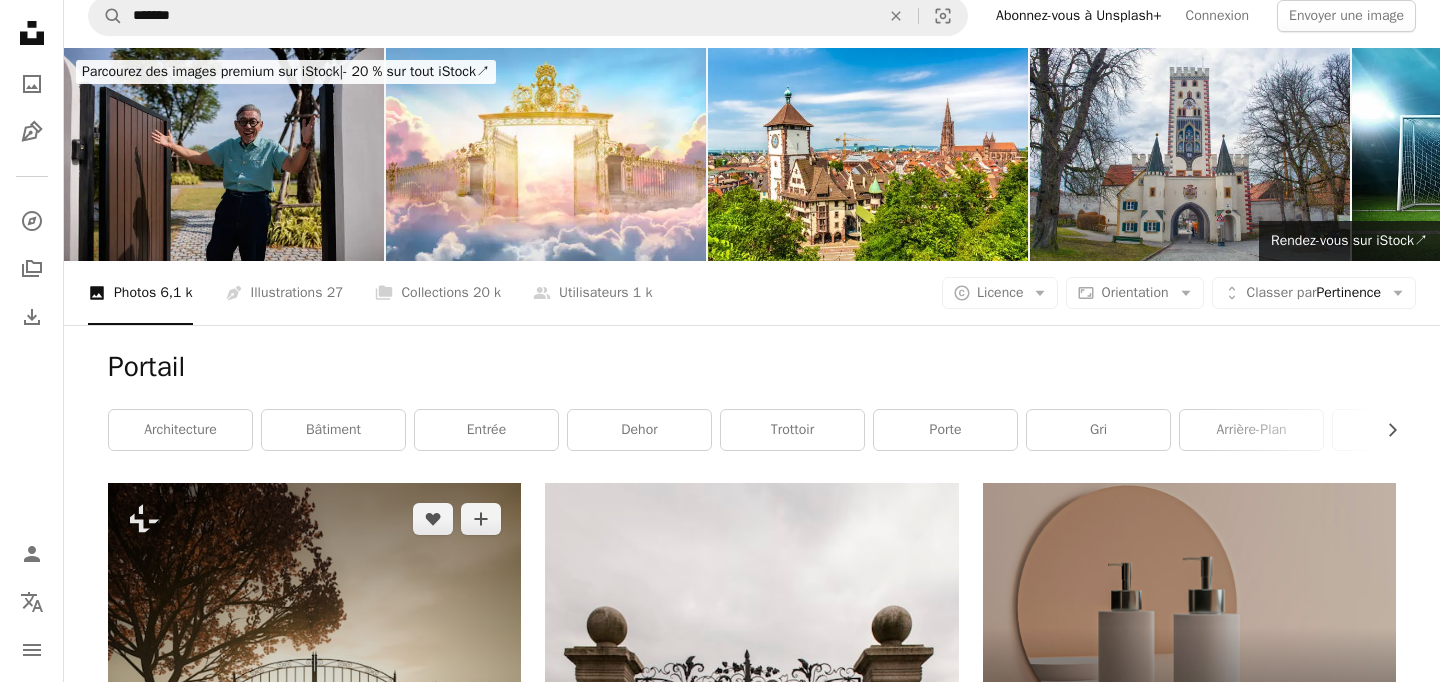 scroll, scrollTop: 0, scrollLeft: 0, axis: both 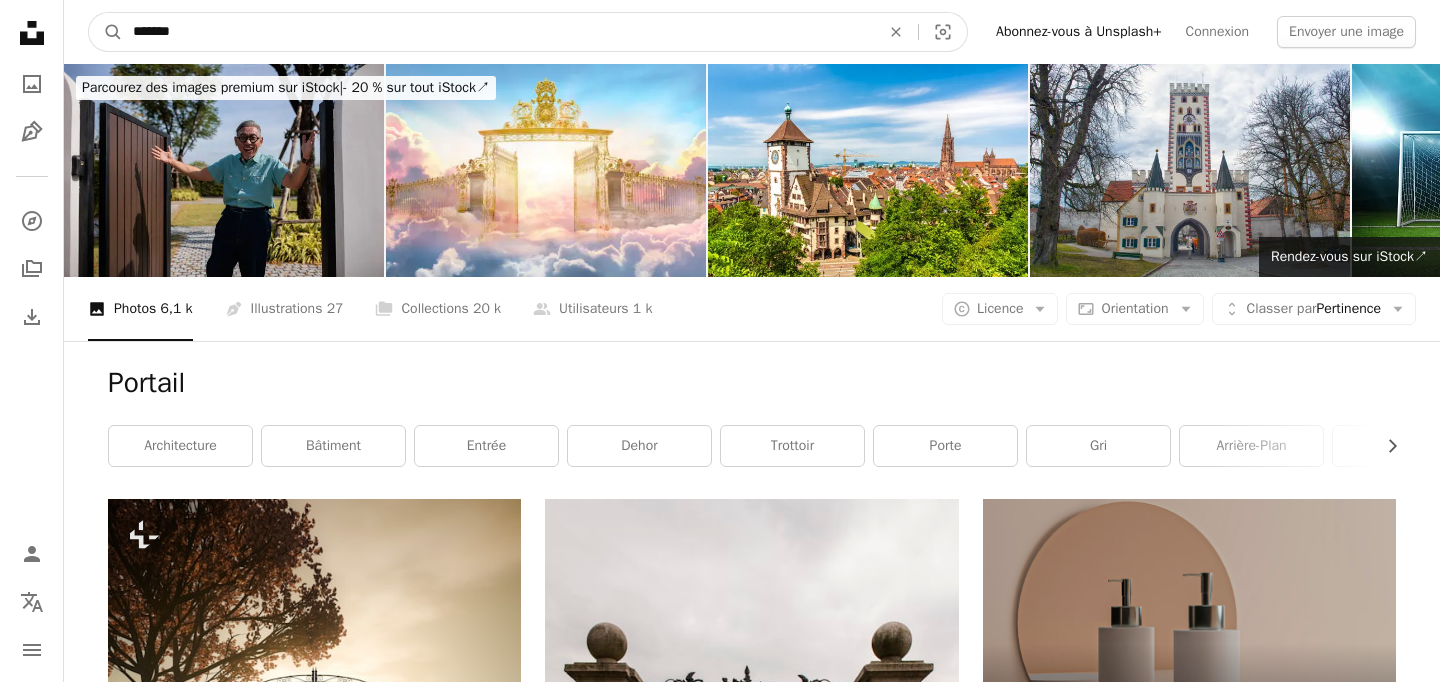 click on "*******" at bounding box center (498, 32) 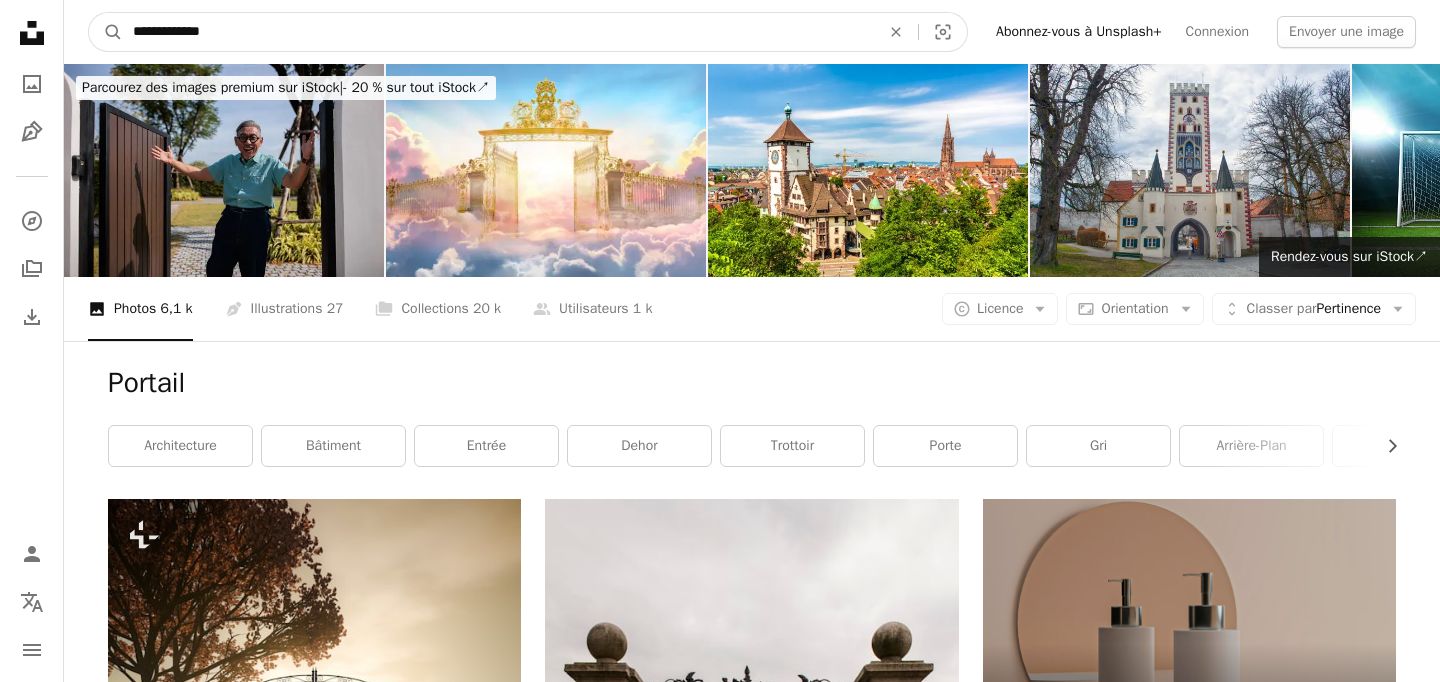 type on "**********" 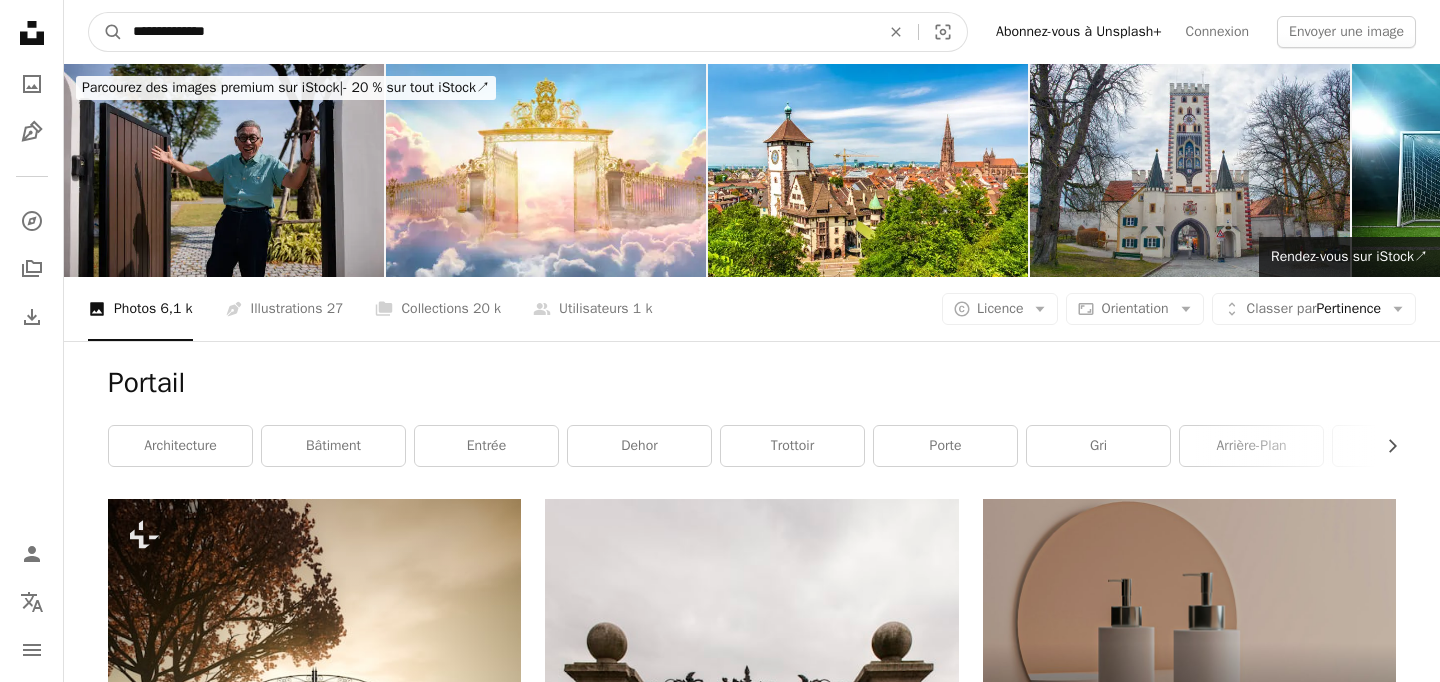 click on "A magnifying glass" at bounding box center [106, 32] 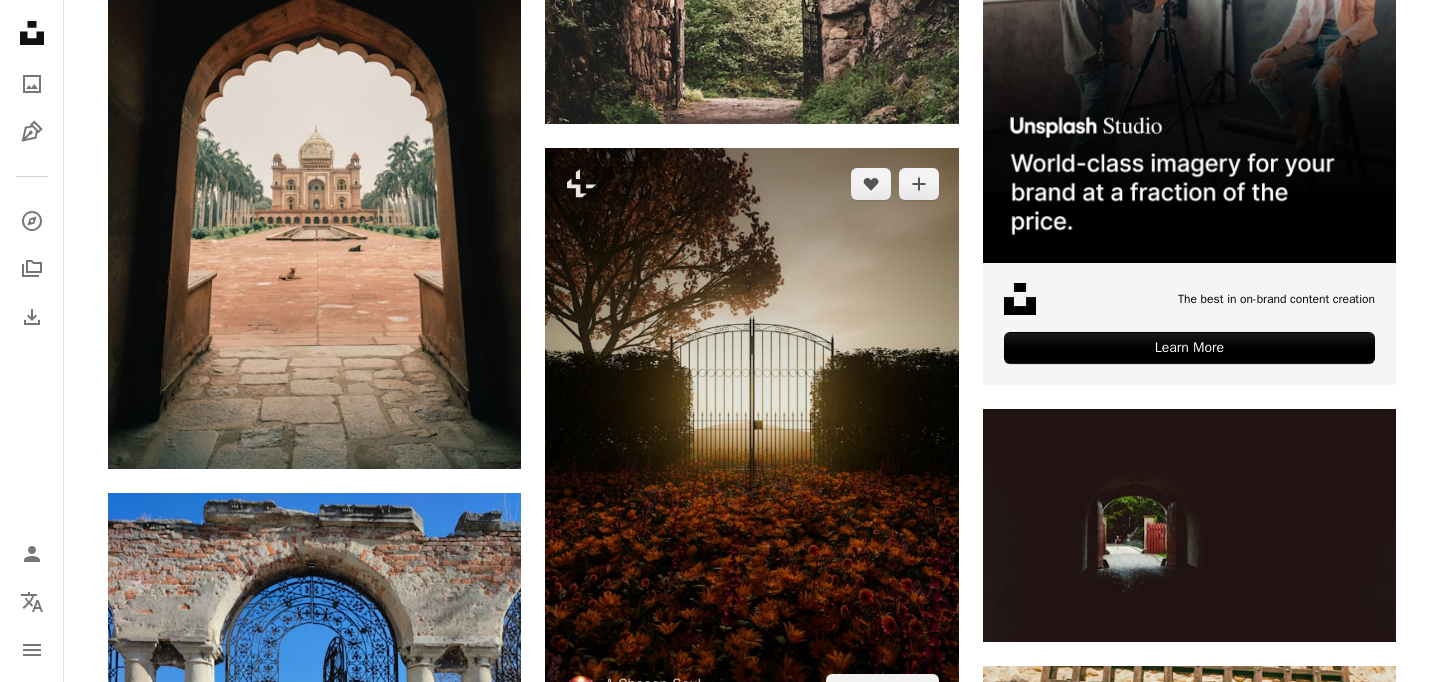 scroll, scrollTop: 802, scrollLeft: 0, axis: vertical 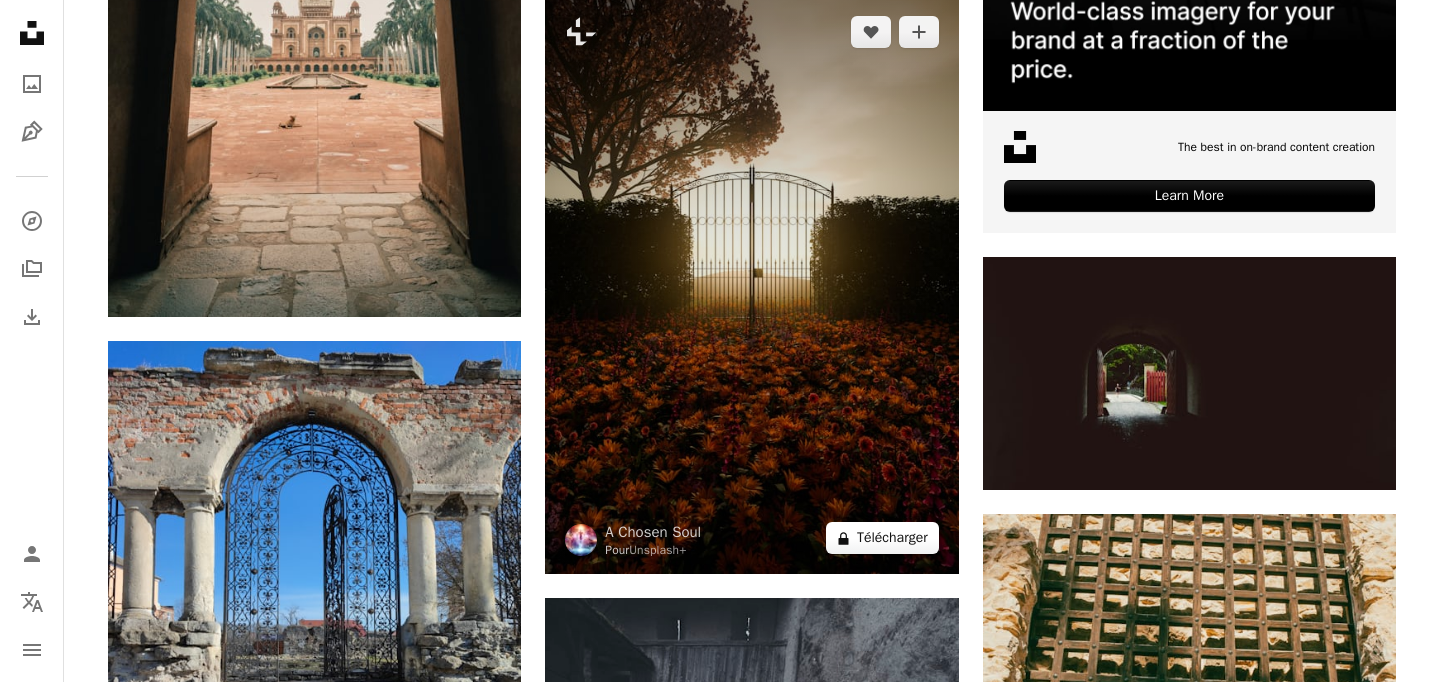 click on "A lock Télécharger" at bounding box center (882, 538) 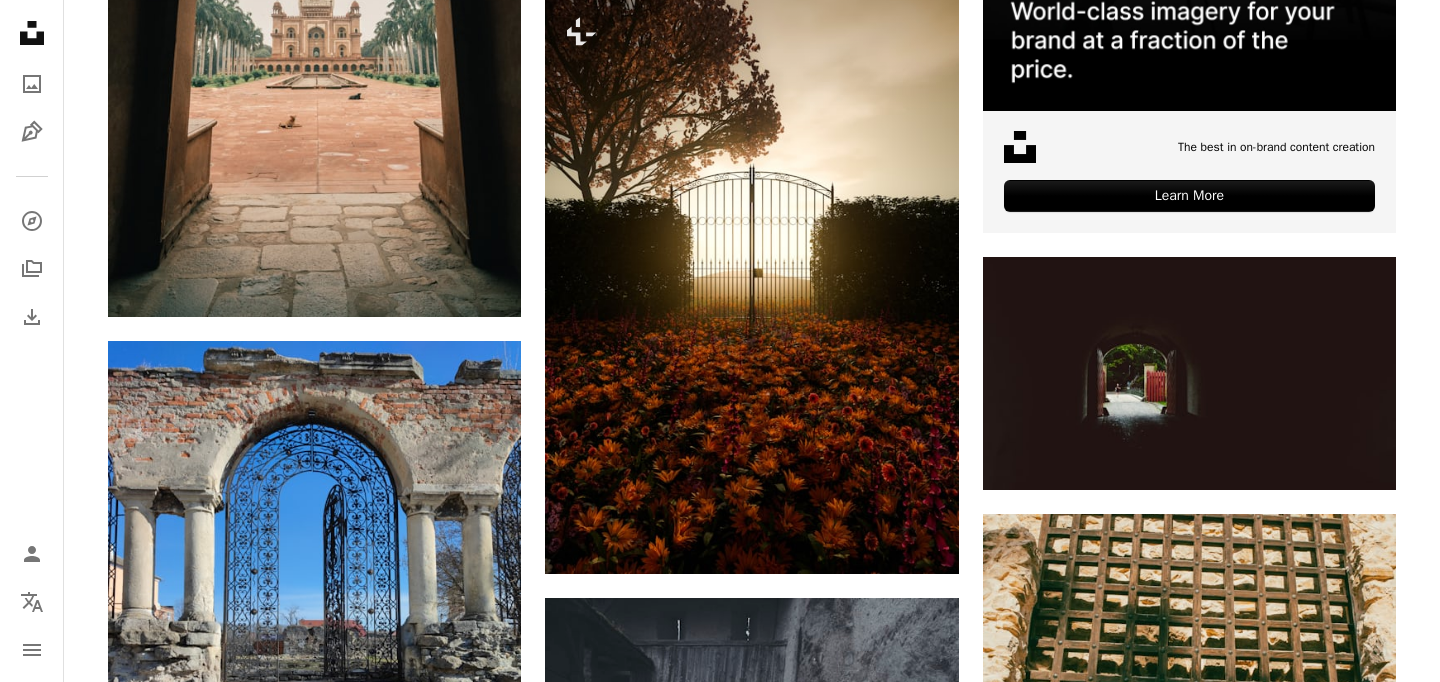 click on "An X shape Premium, images prêtes à l’emploi. Profitez d’un accès illimité. A plus sign Contenu ajouté chaque mois réservé aux membres A plus sign Téléchargements libres de droits illimités A plus sign Illustrations  Nouveau A plus sign Protections juridiques renforcées annuel 62 %  de réduction mensuel 16 €   6 € EUR par mois * Abonnez-vous à  Unsplash+ * Facturé à l’avance en cas de paiement annuel  72 € Plus les taxes applicables. Renouvellement automatique. Annuler à tout moment." at bounding box center [720, 4162] 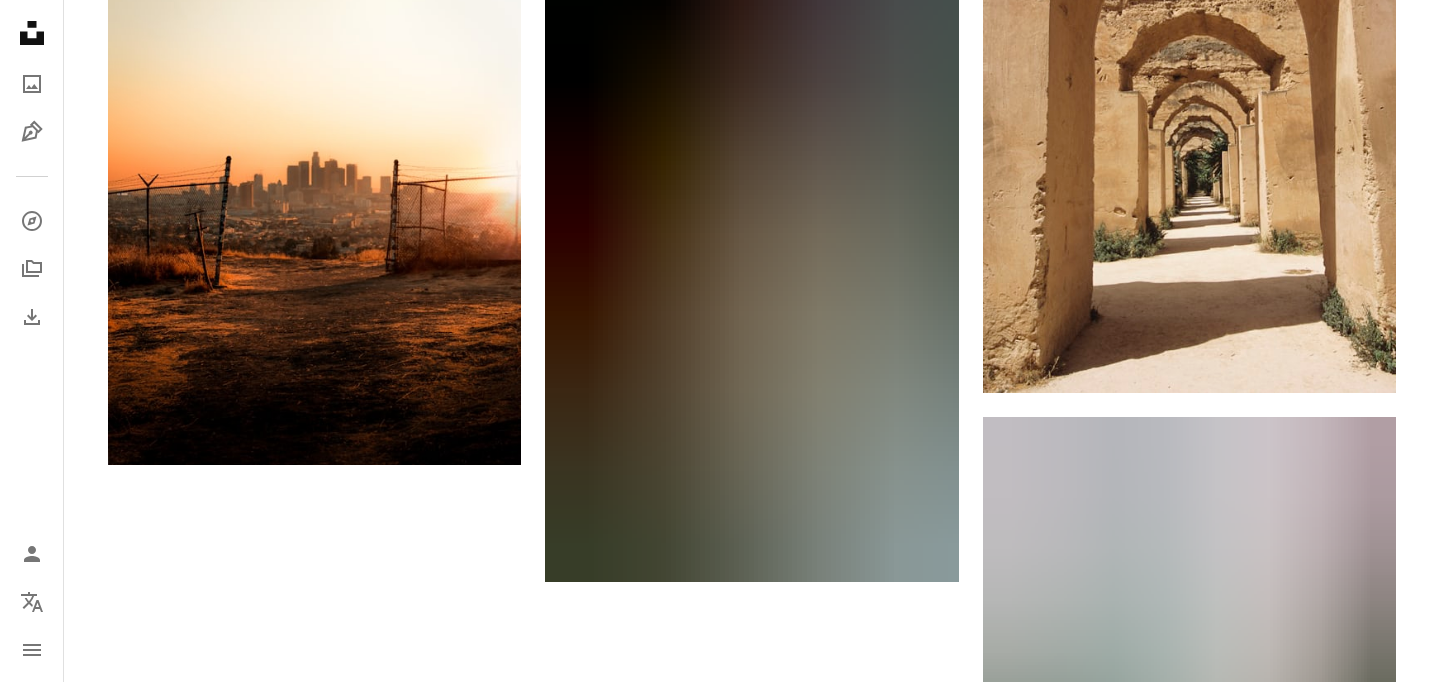 scroll, scrollTop: 3027, scrollLeft: 0, axis: vertical 